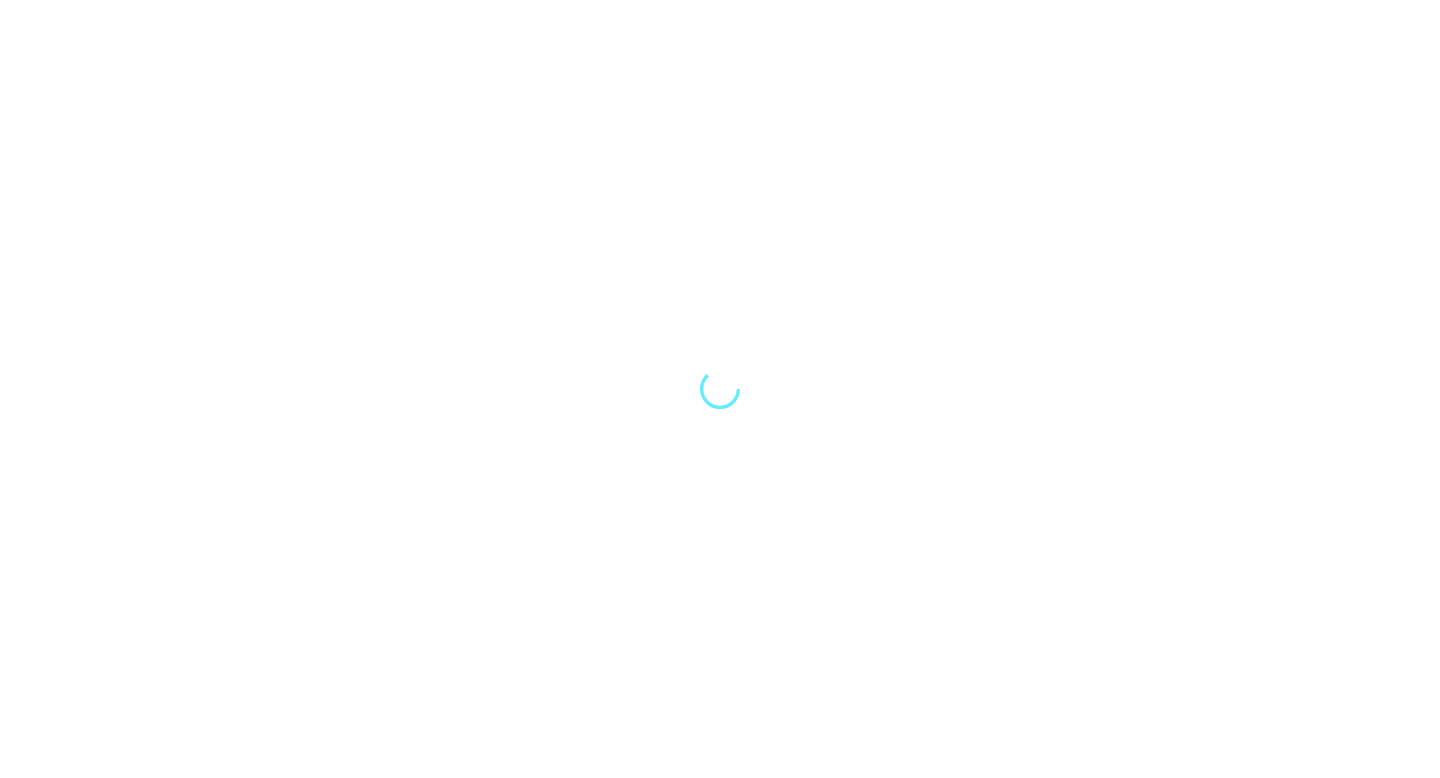 scroll, scrollTop: 0, scrollLeft: 0, axis: both 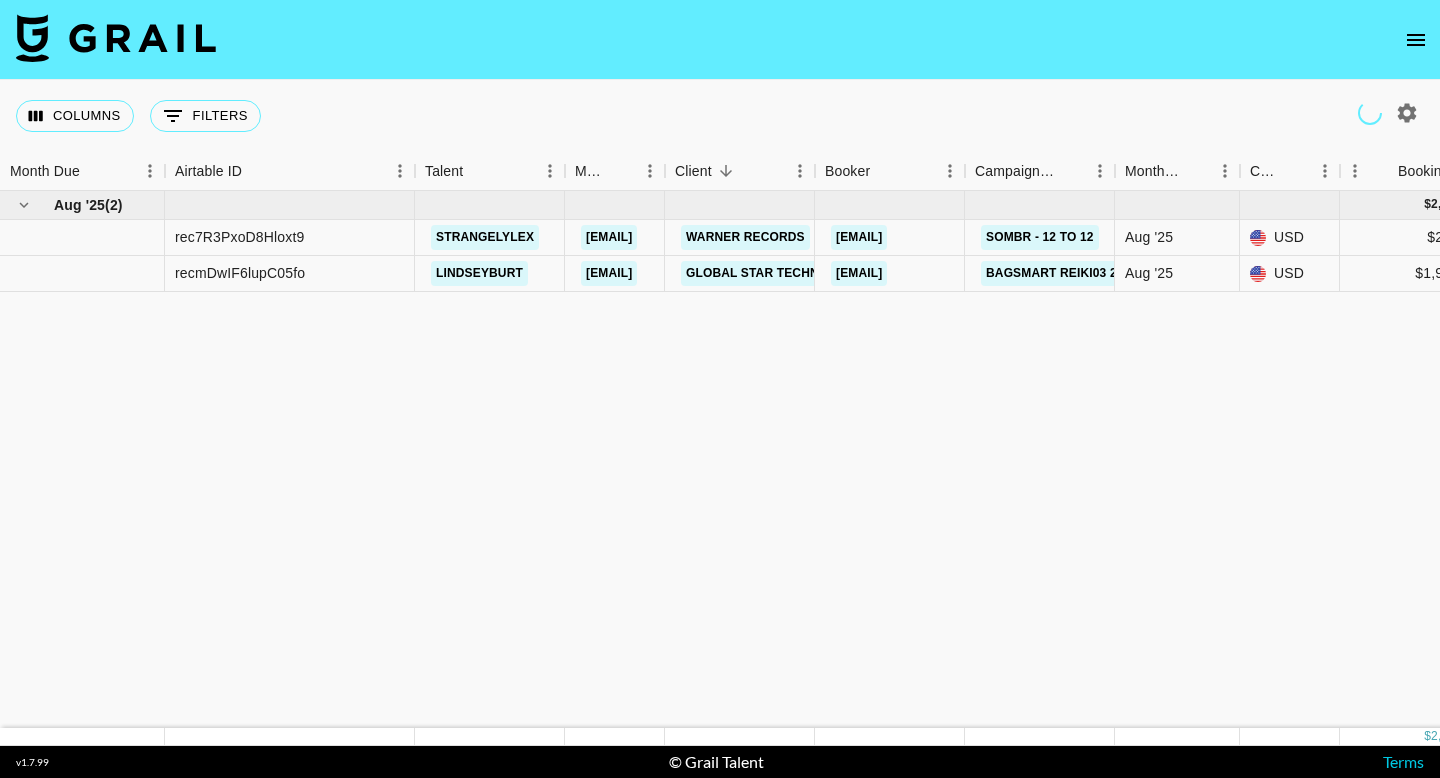 click 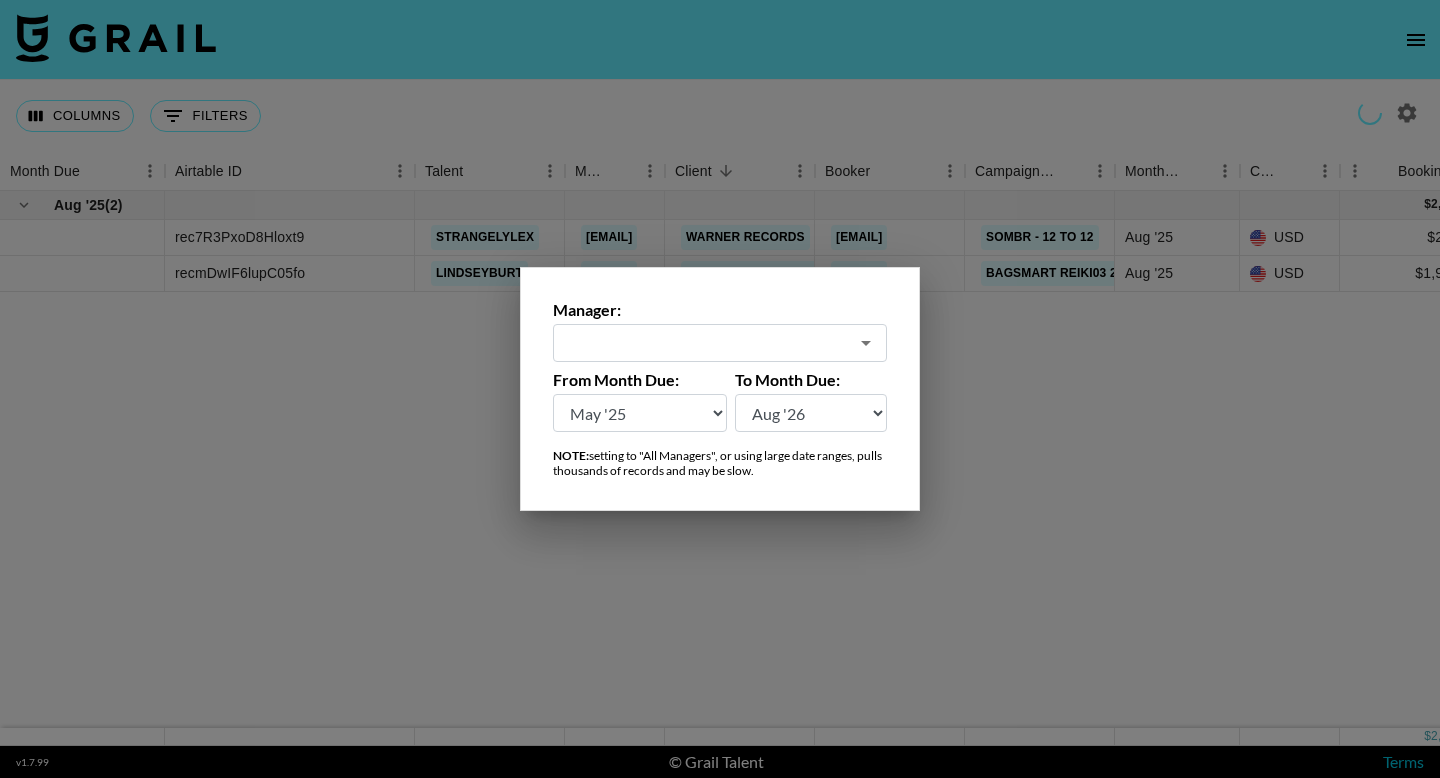 click 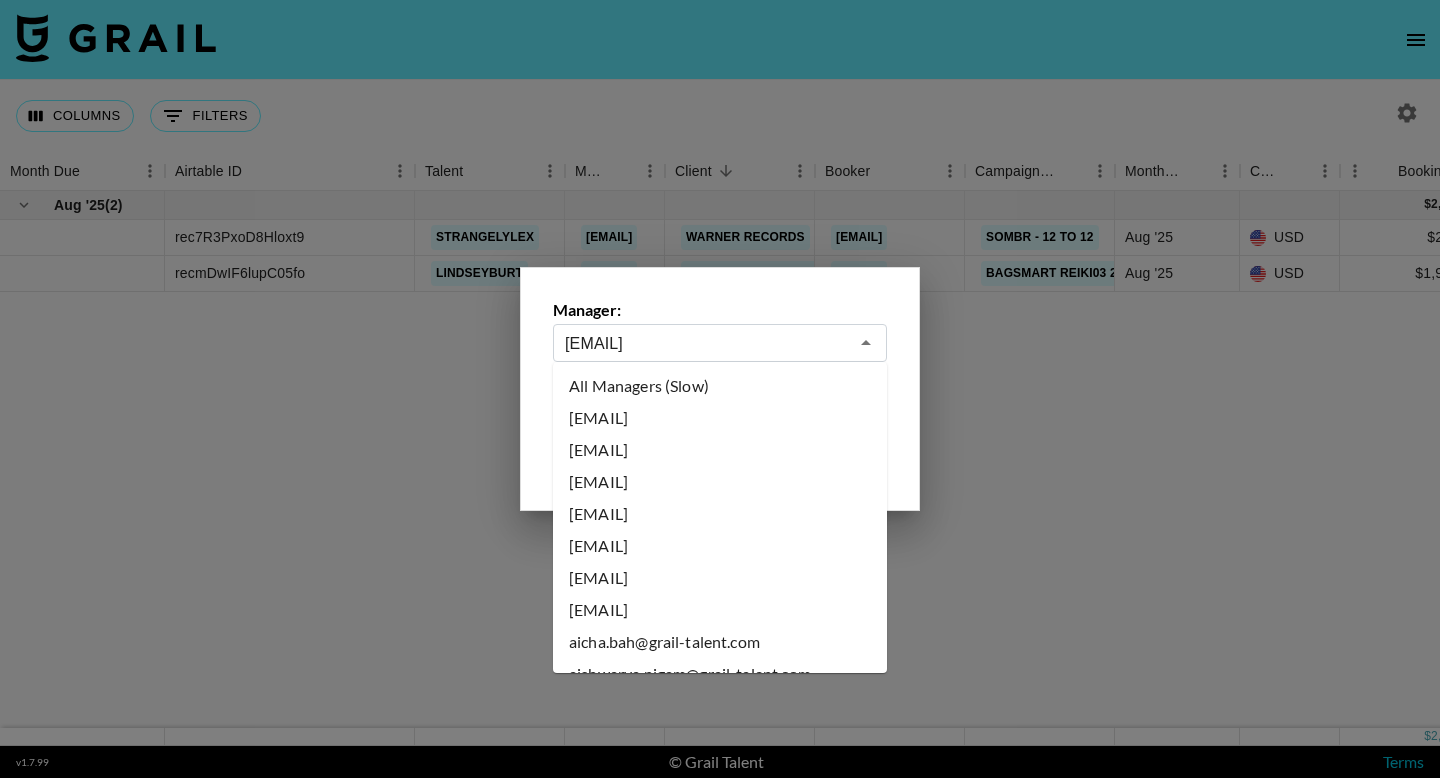scroll, scrollTop: 5809, scrollLeft: 0, axis: vertical 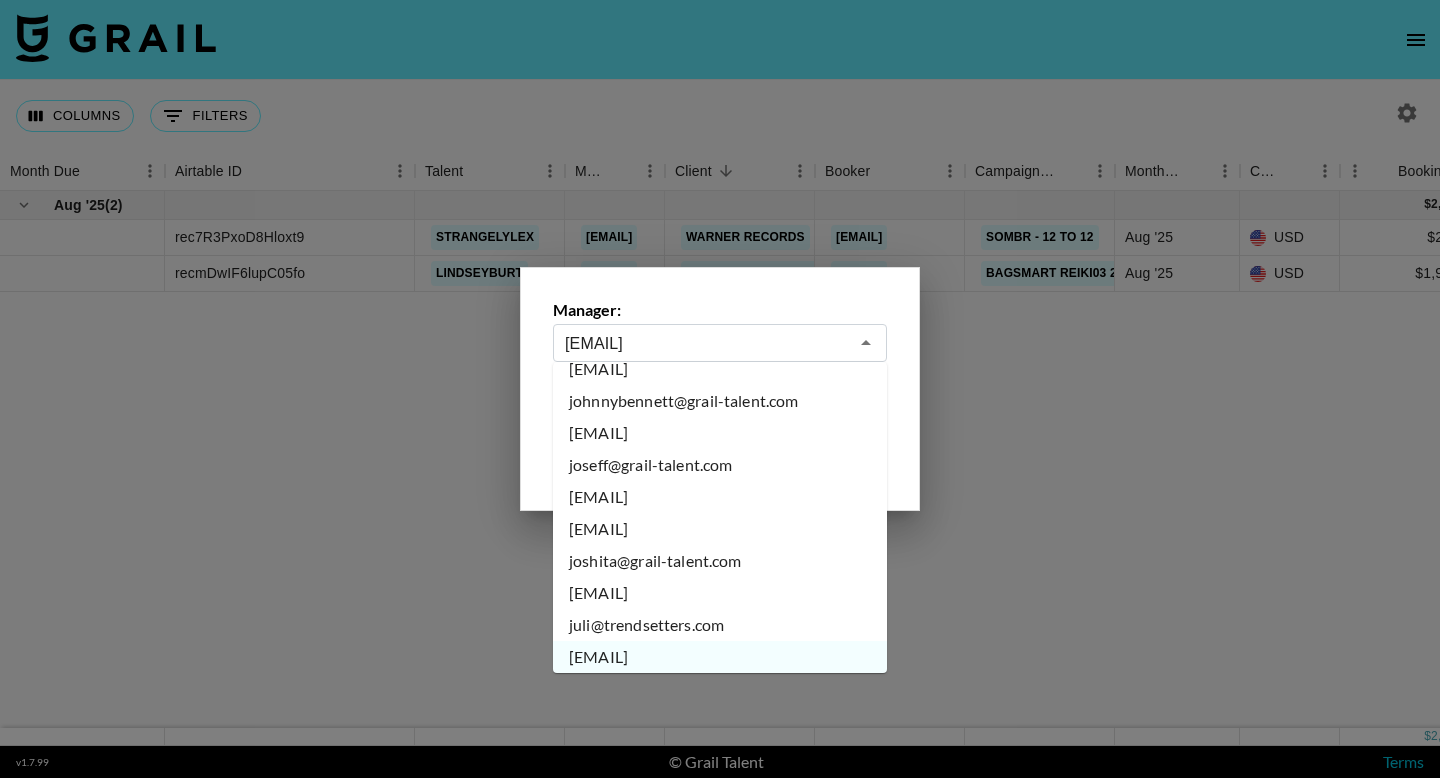 drag, startPoint x: 778, startPoint y: 353, endPoint x: 524, endPoint y: 339, distance: 254.38553 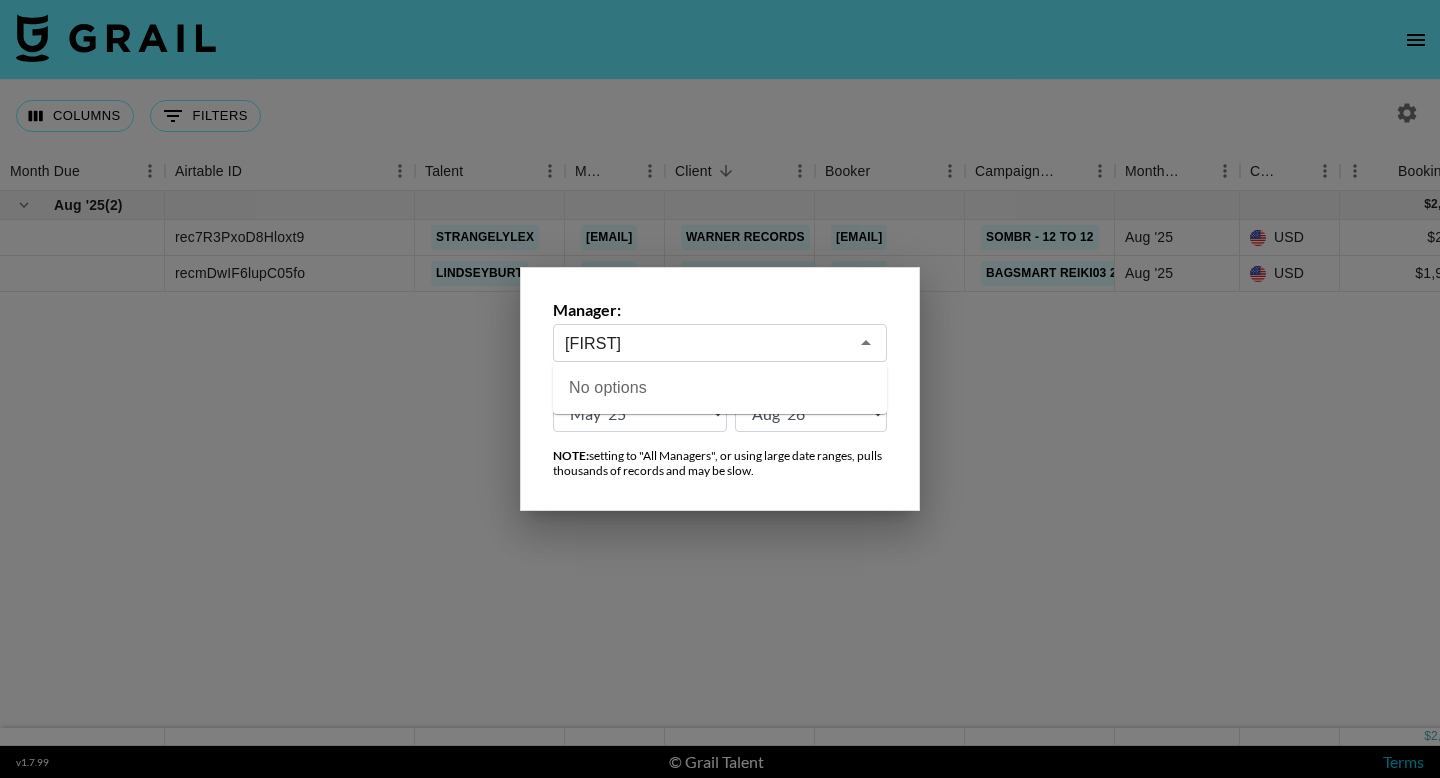 type on "Stanislav" 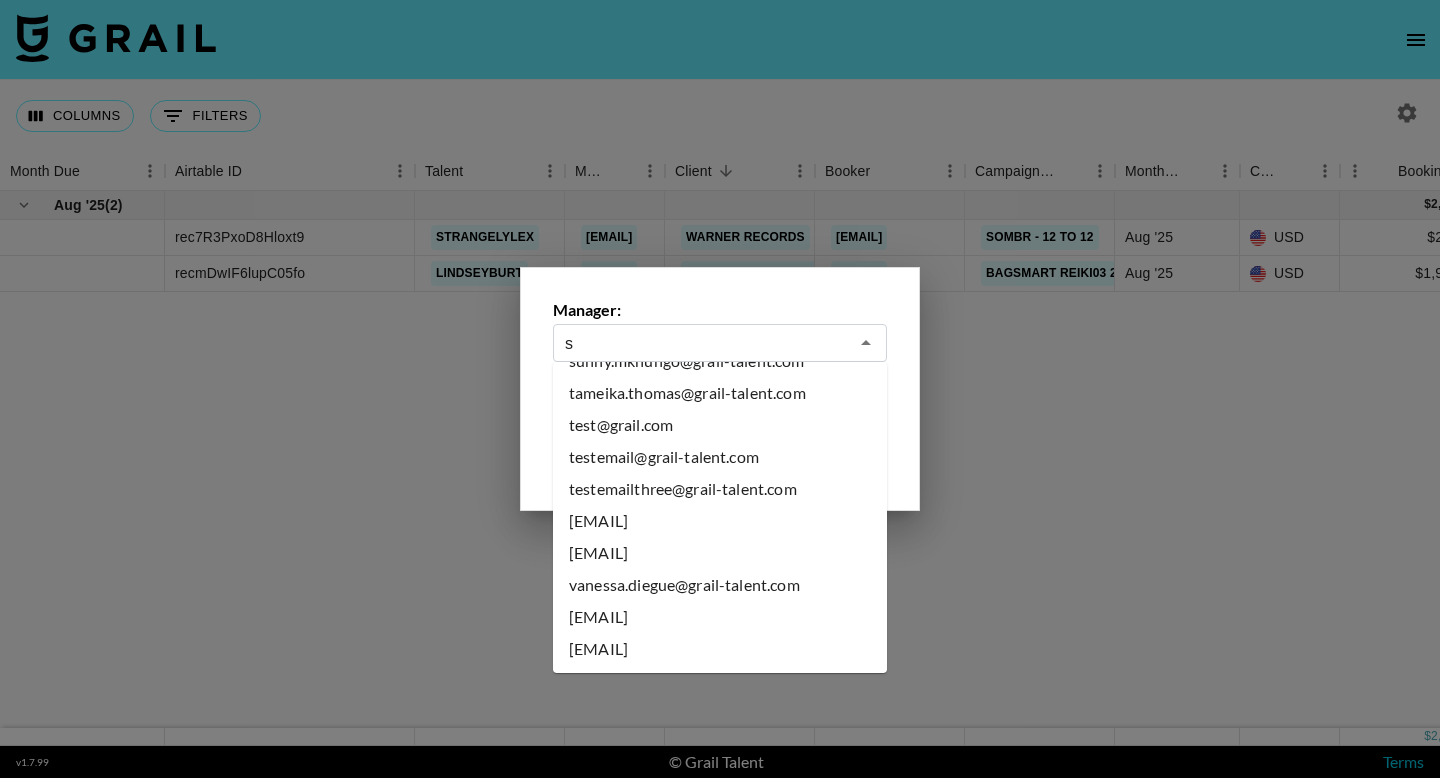 scroll, scrollTop: 0, scrollLeft: 0, axis: both 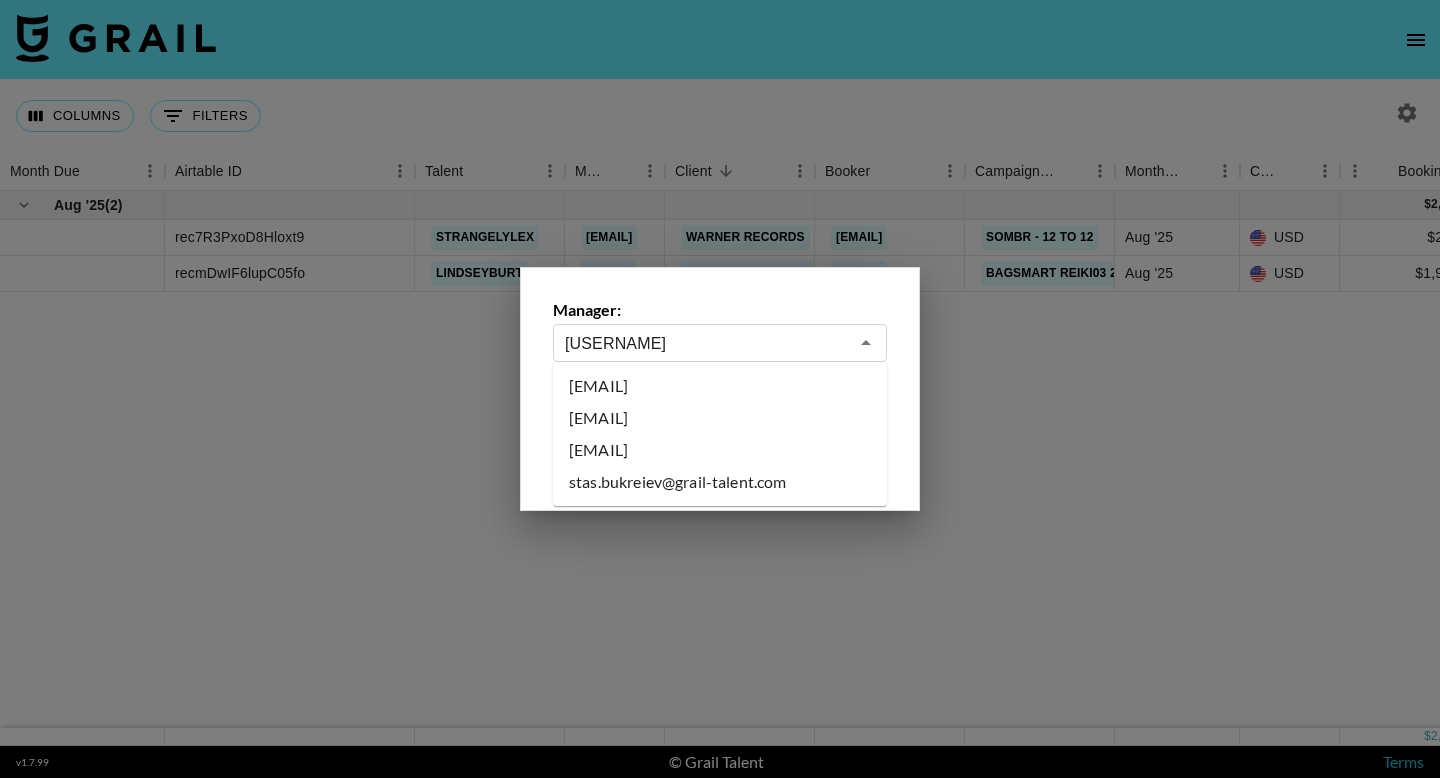 click on "stas.bukreiev@grail-talent.com" at bounding box center [720, 482] 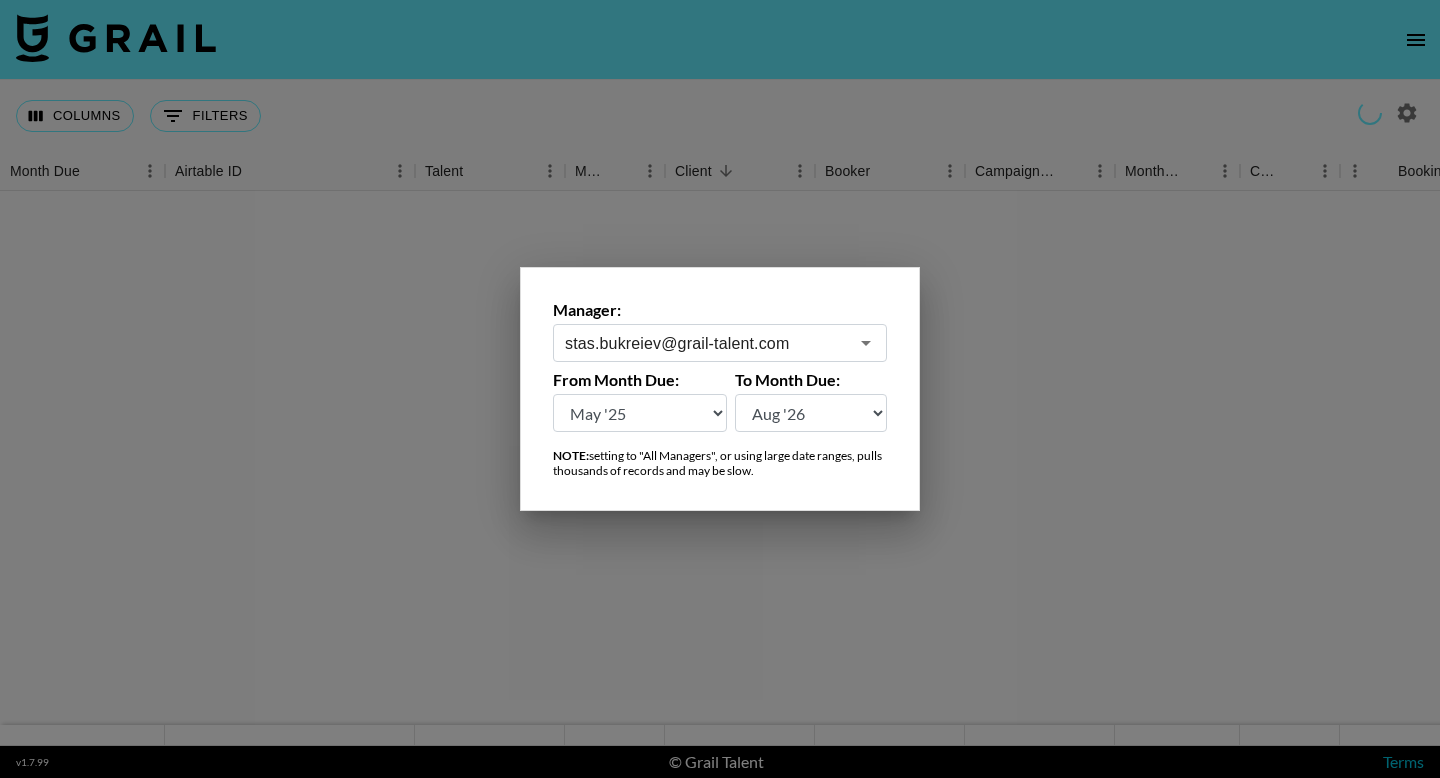type on "stas.bukreiev@grail-talent.com" 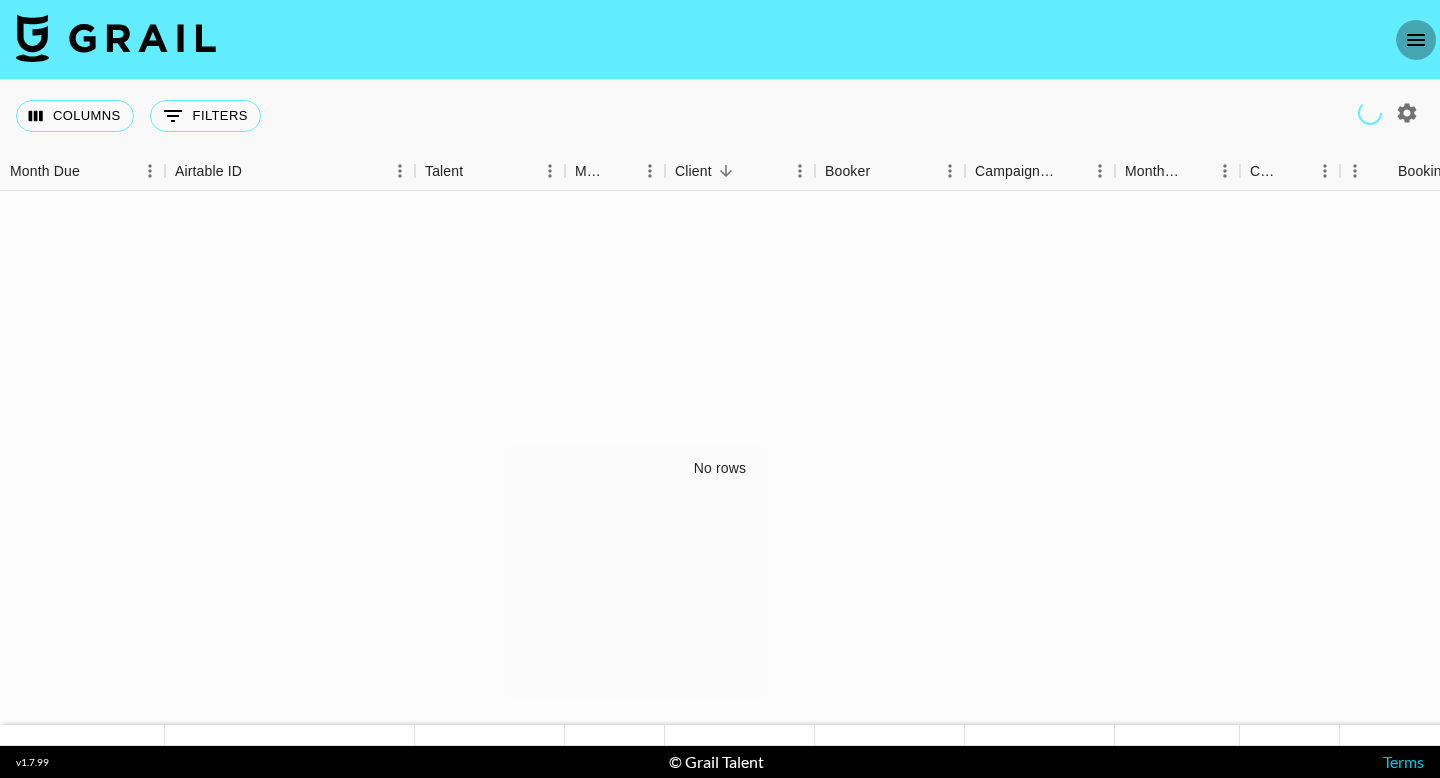 click at bounding box center [1416, 40] 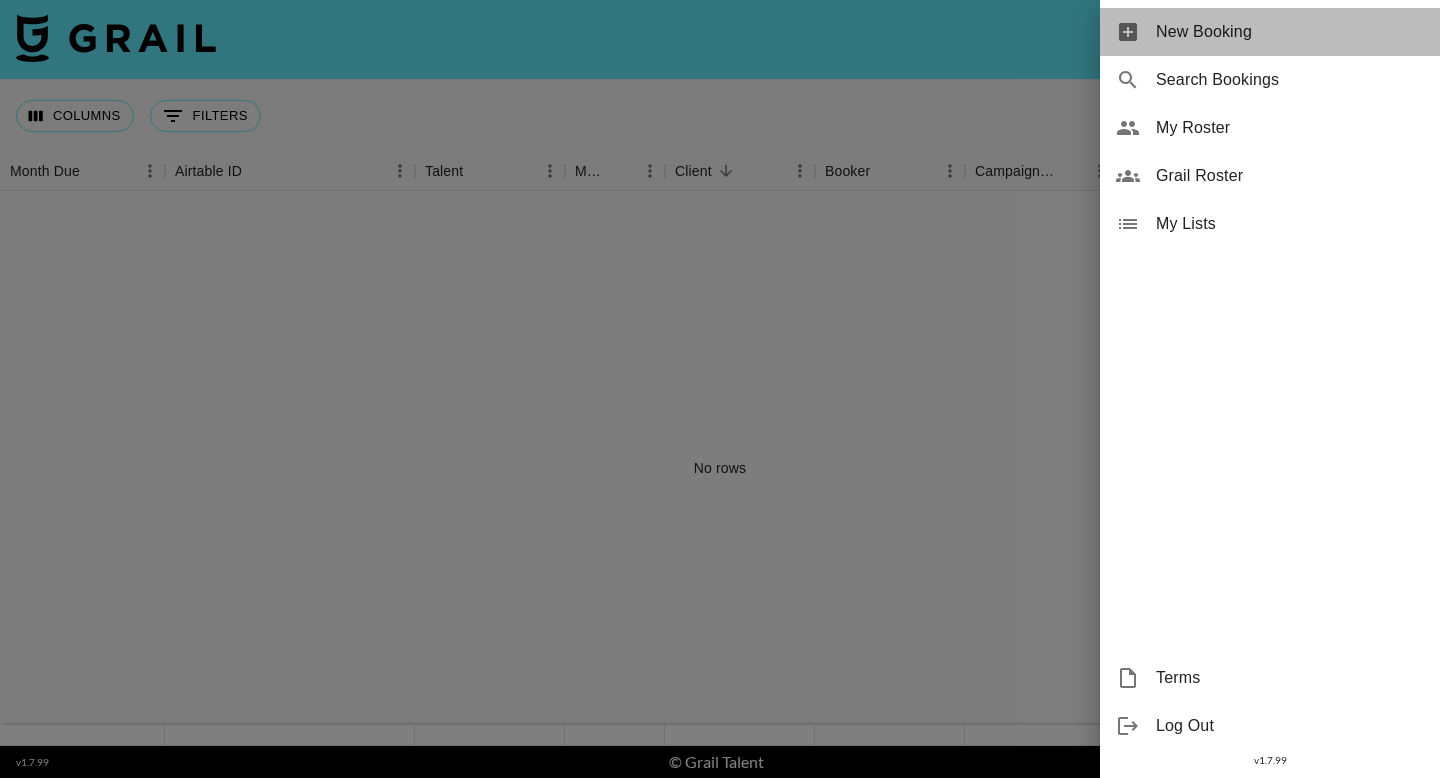 click on "New Booking" at bounding box center (1290, 32) 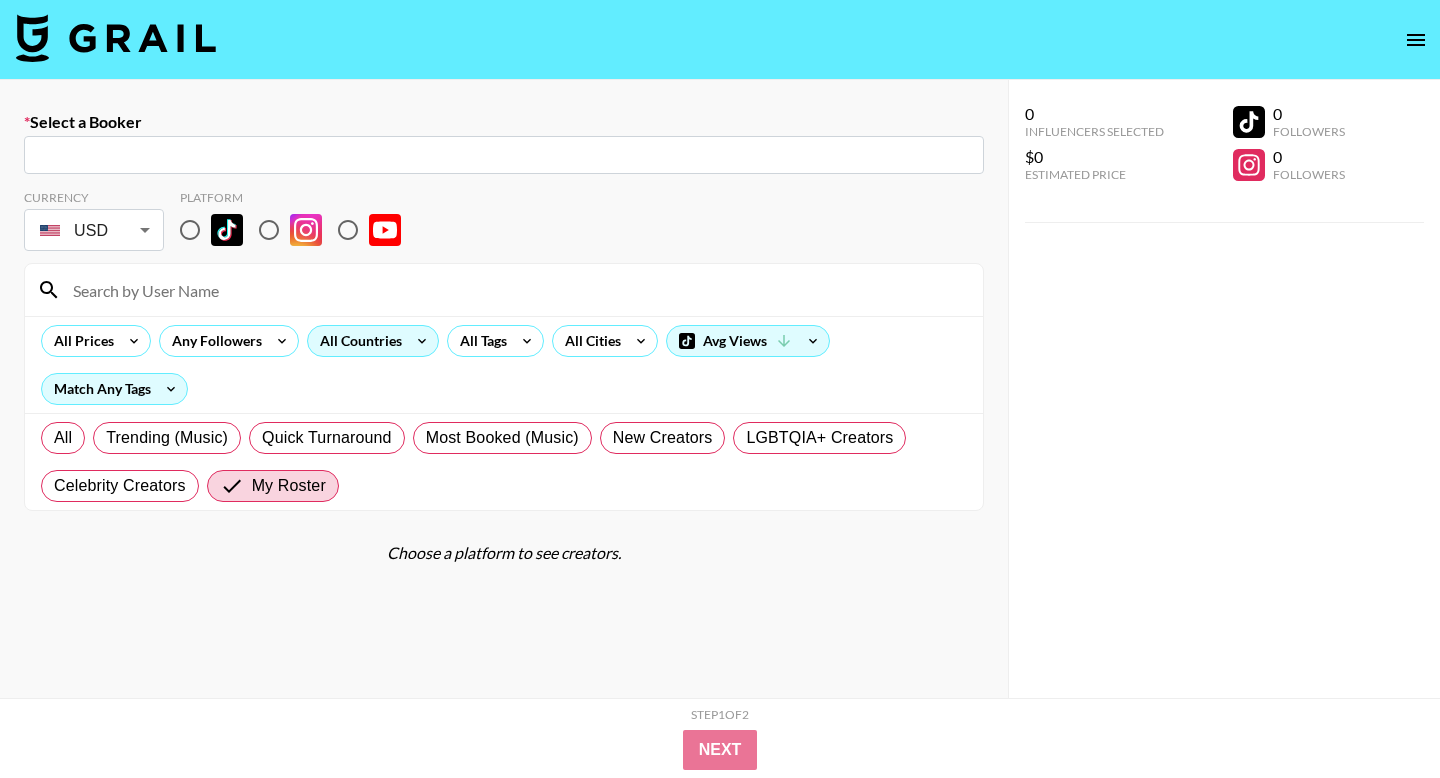 click on "All Countries" at bounding box center (357, 341) 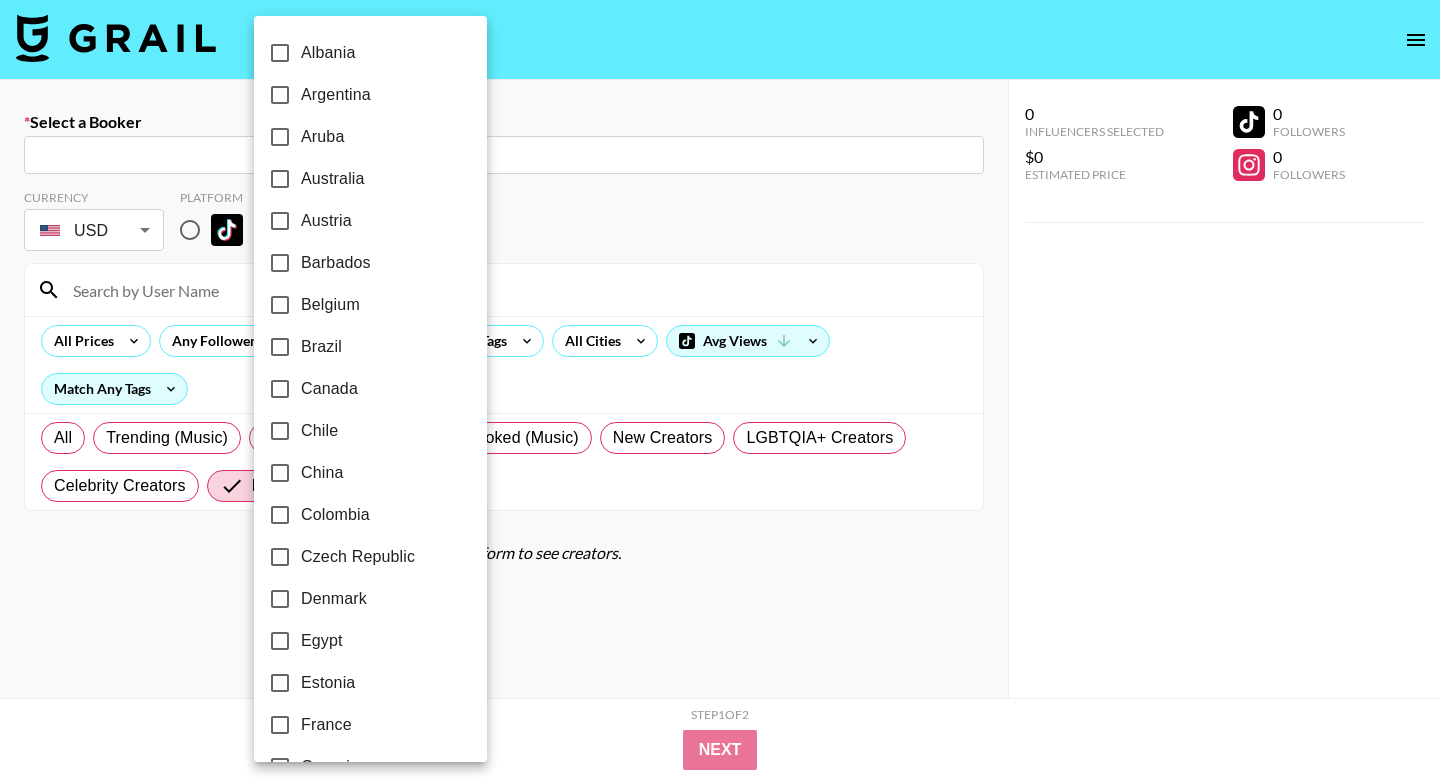 click on "Brazil" at bounding box center [357, 347] 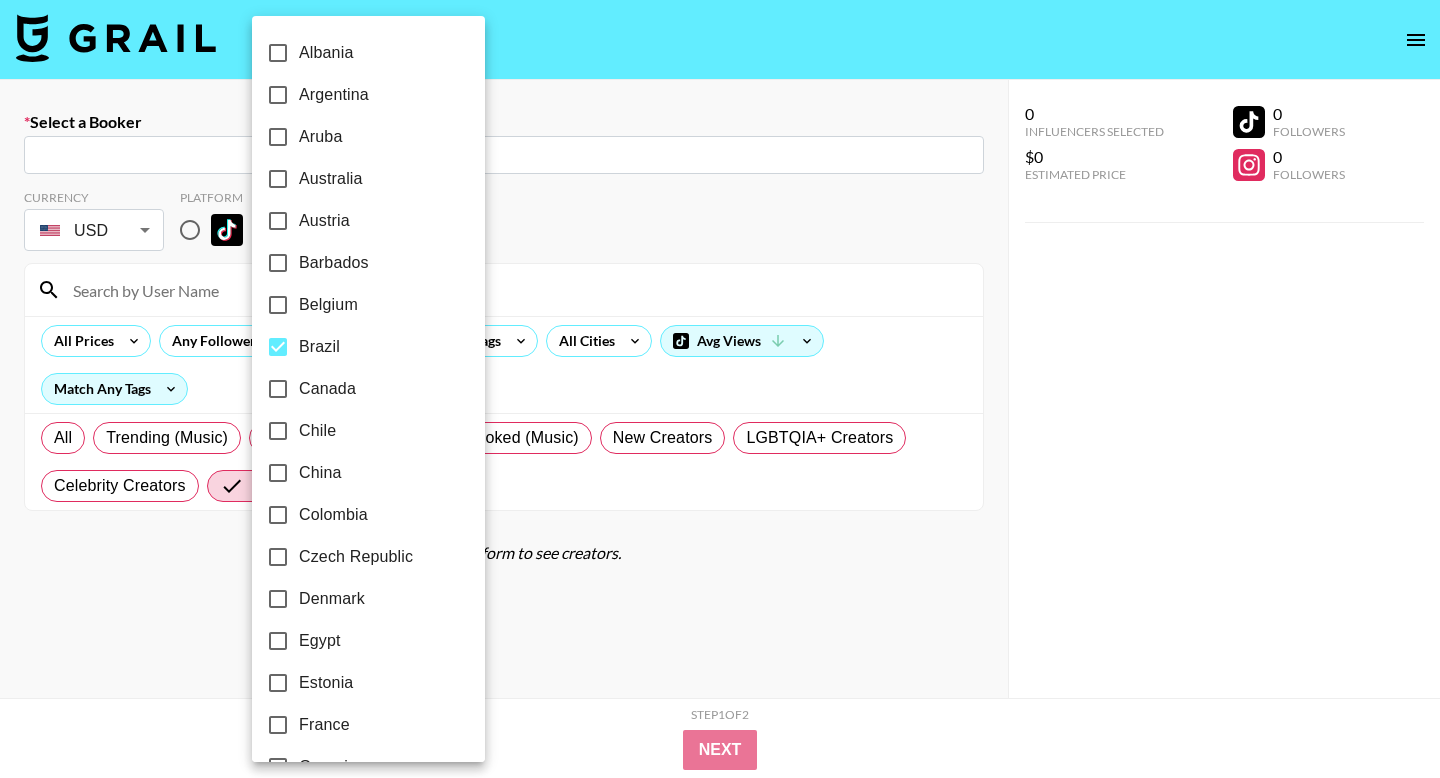 click on "Brazil" at bounding box center (278, 347) 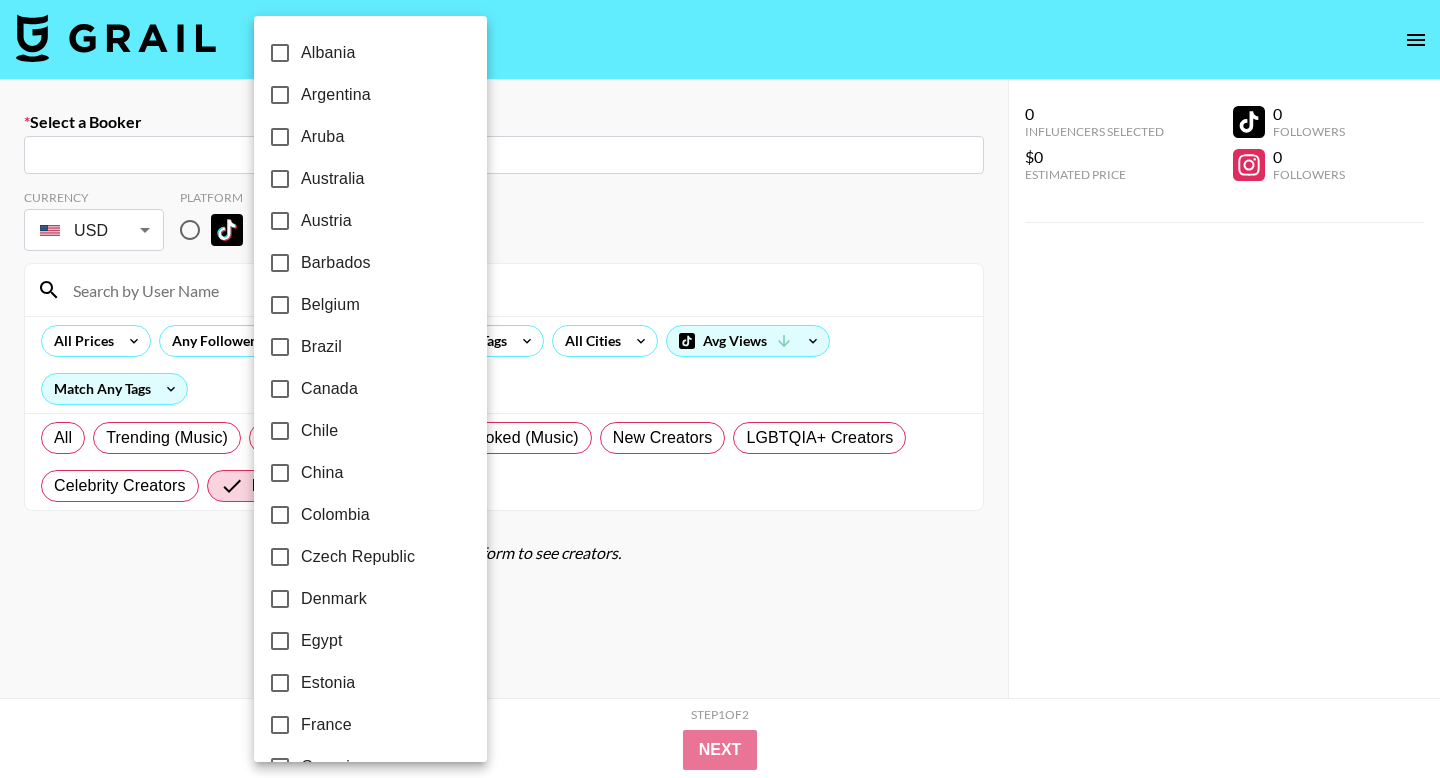 click on "Brazil" at bounding box center [280, 347] 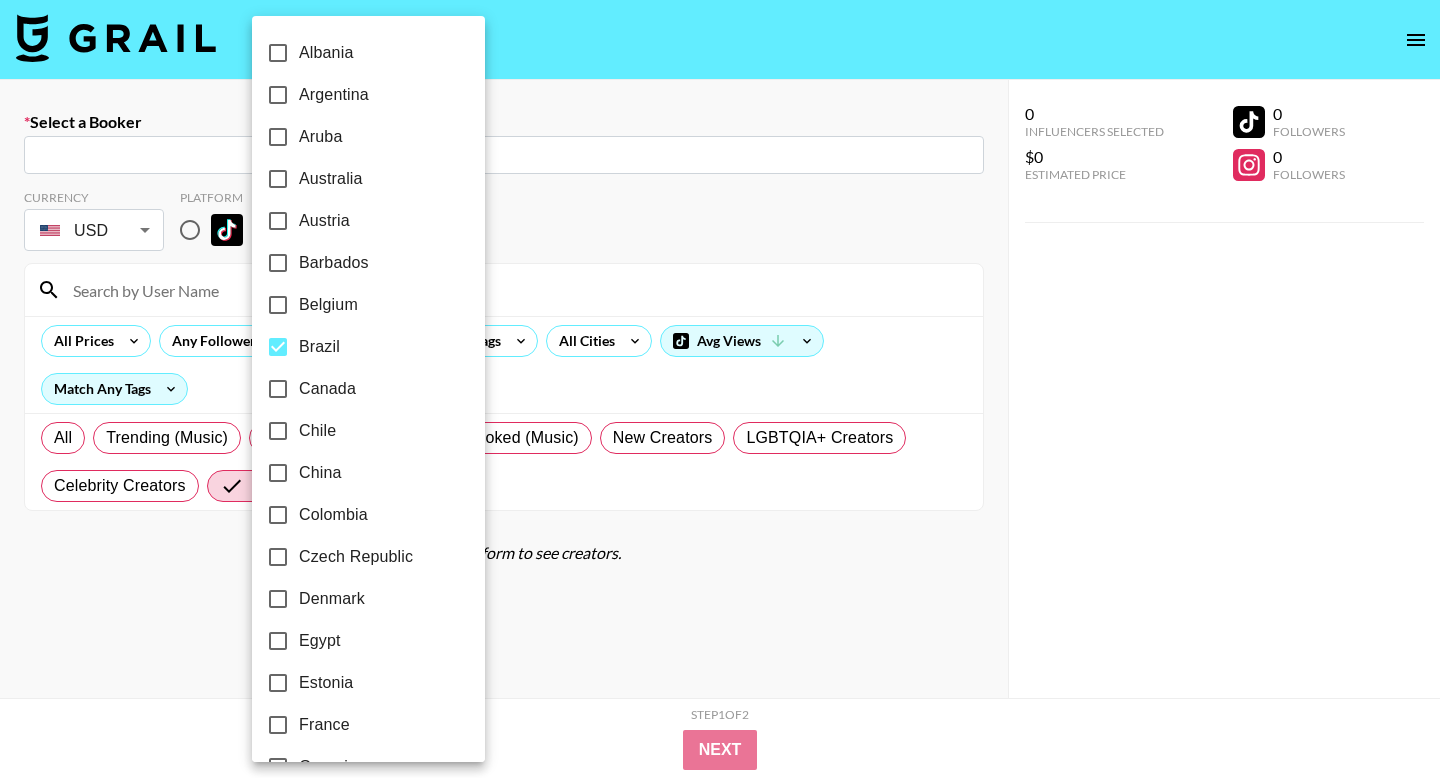 click on "Brazil" at bounding box center (278, 347) 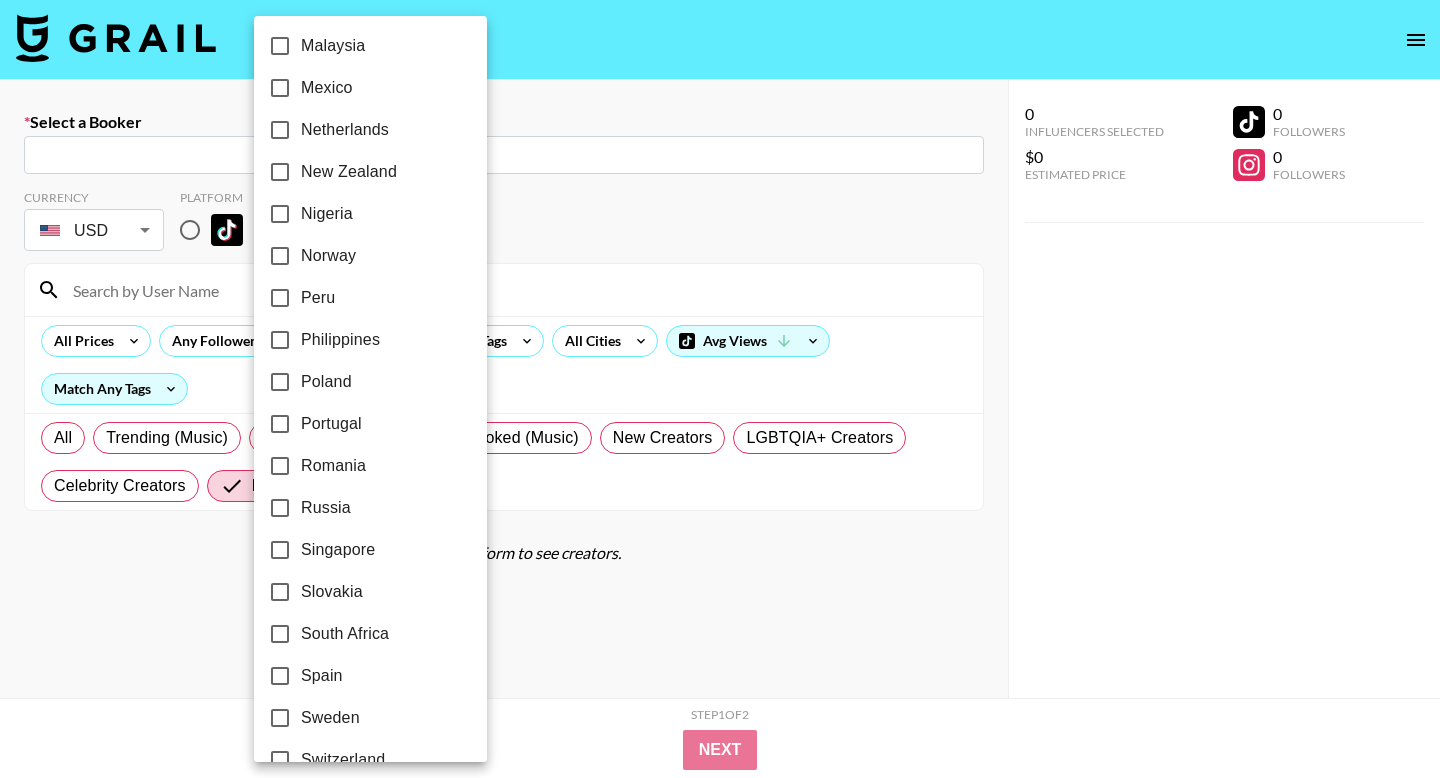 scroll, scrollTop: 1266, scrollLeft: 0, axis: vertical 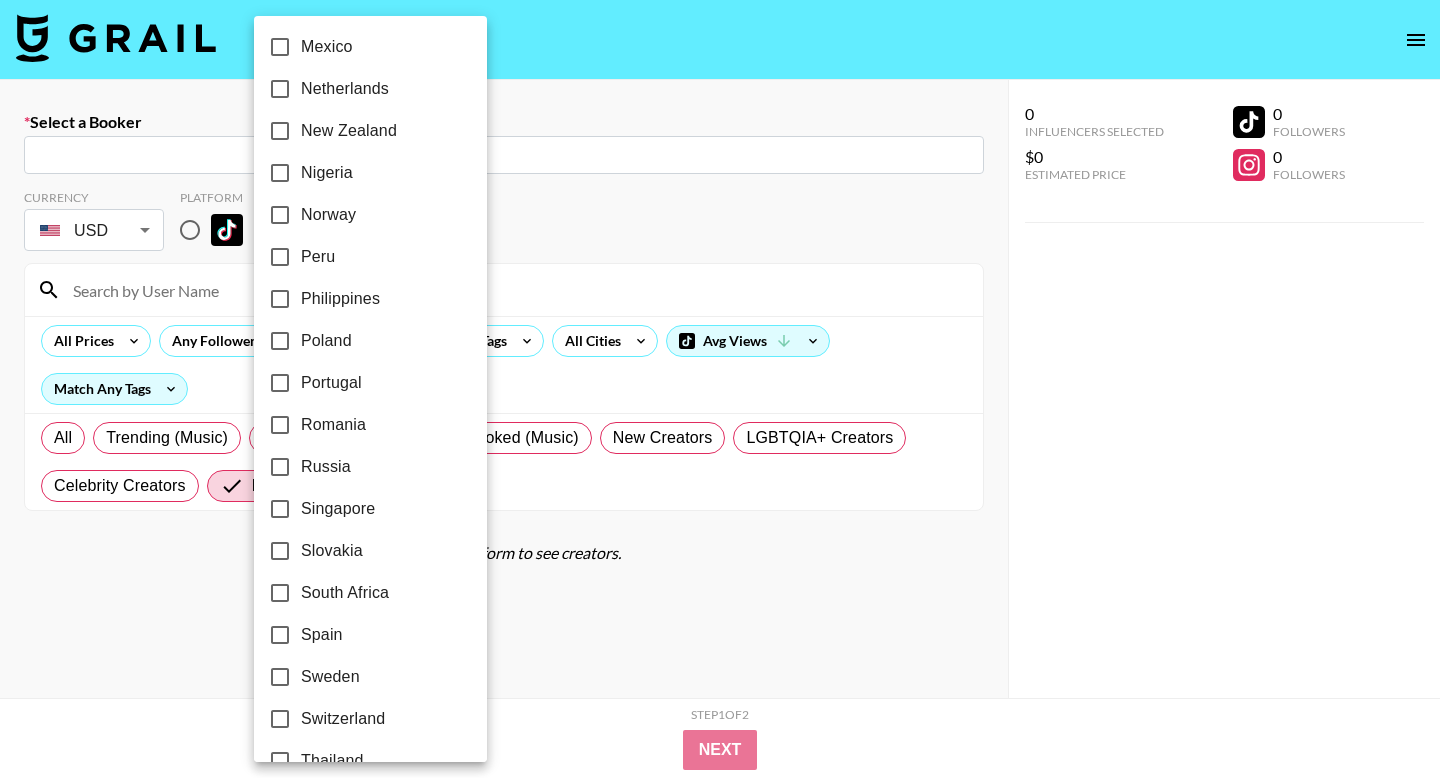 click on "Russia" at bounding box center (280, 467) 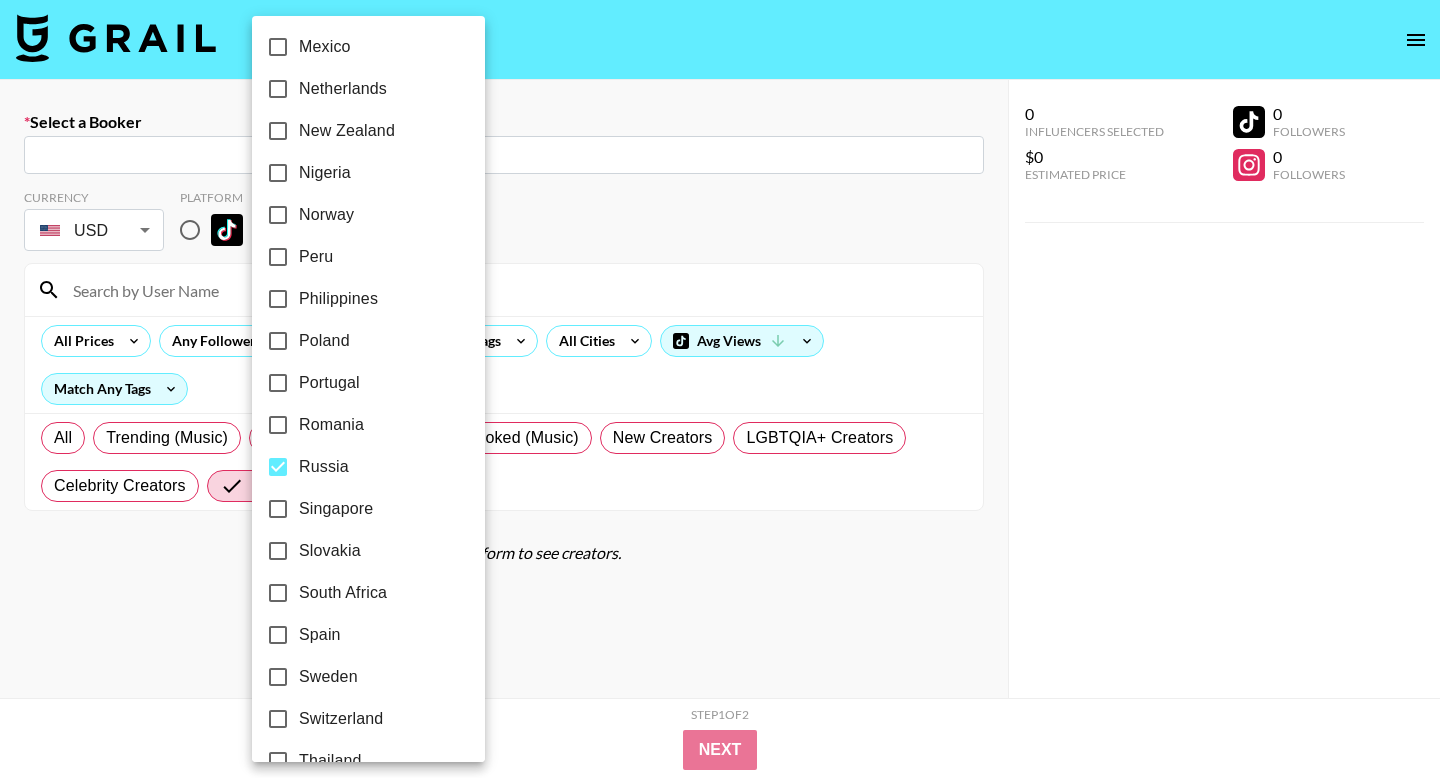 click at bounding box center [720, 389] 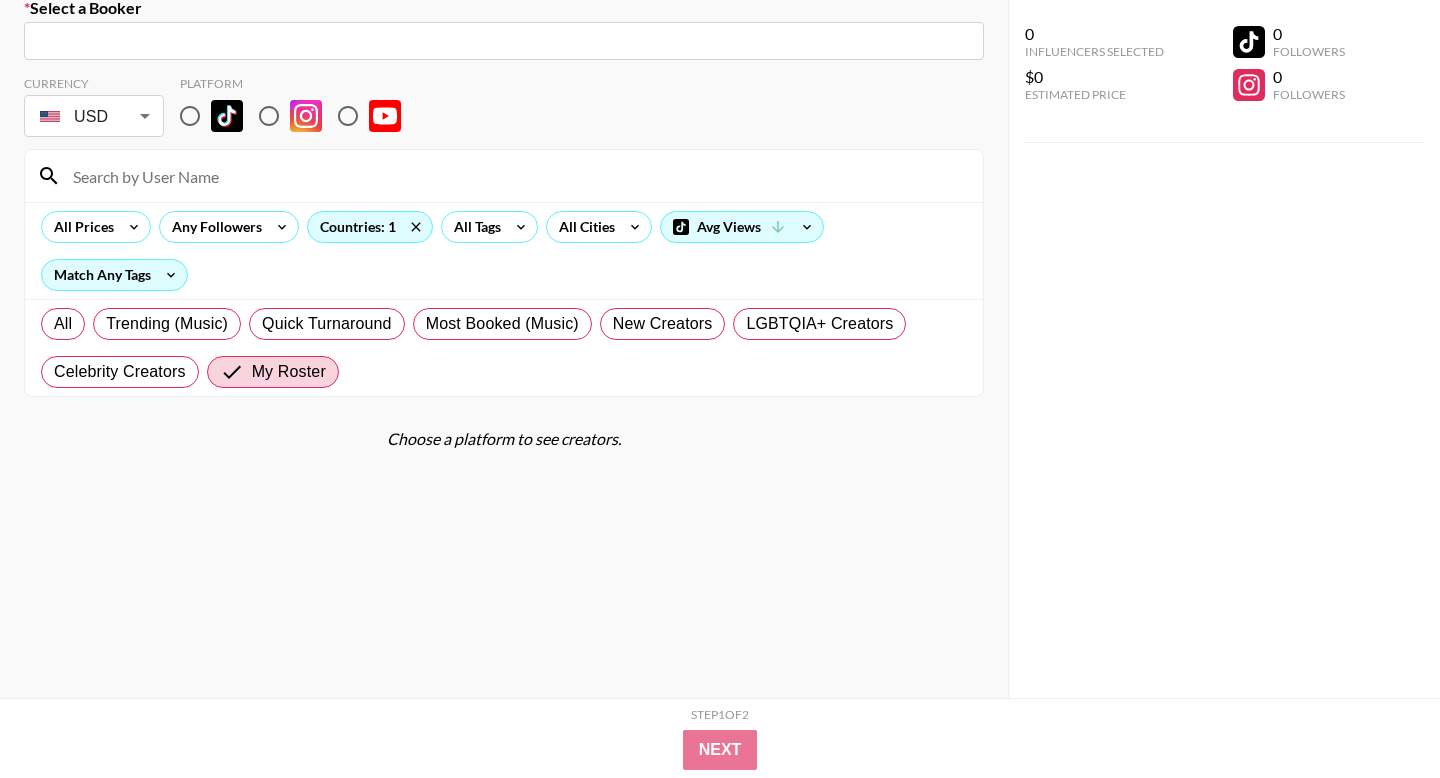 scroll, scrollTop: 129, scrollLeft: 0, axis: vertical 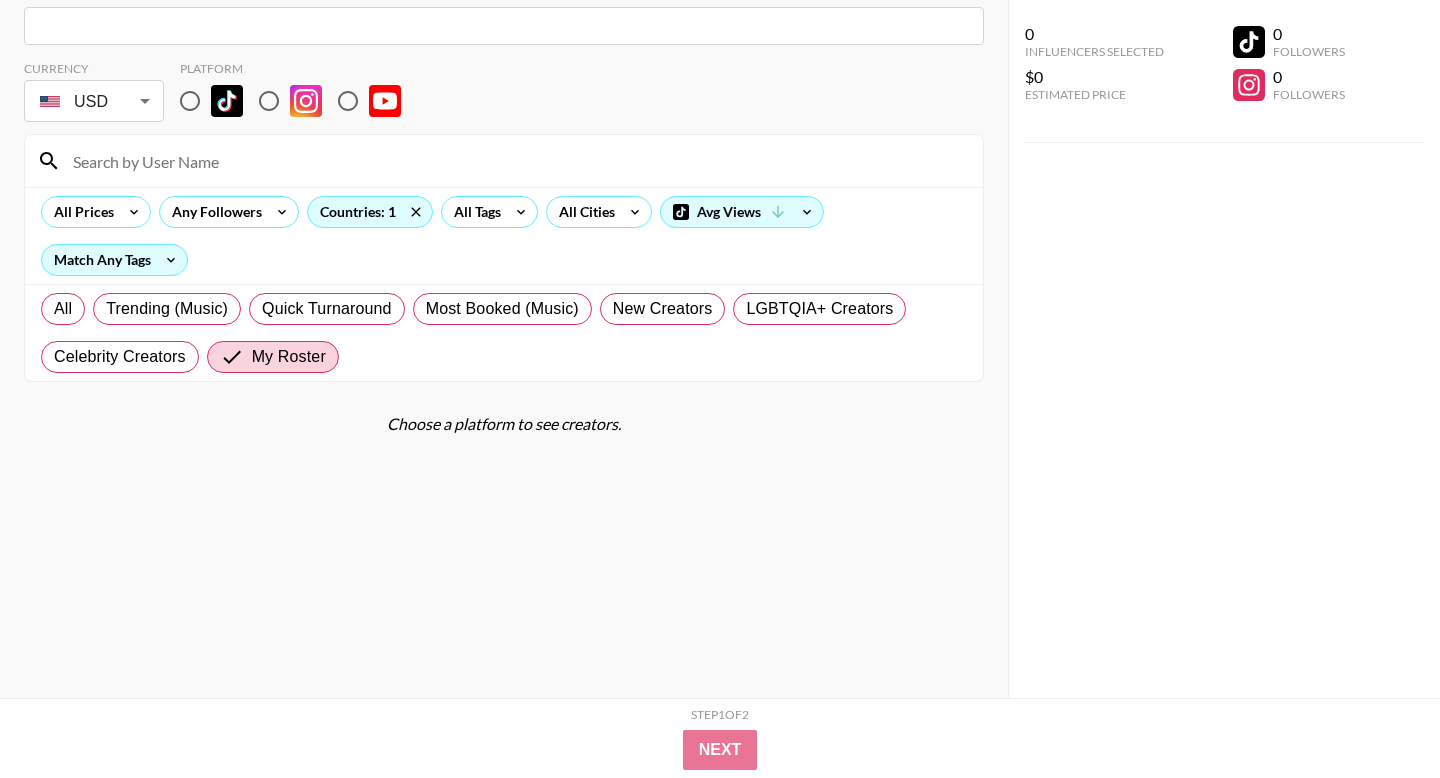 click at bounding box center (190, 101) 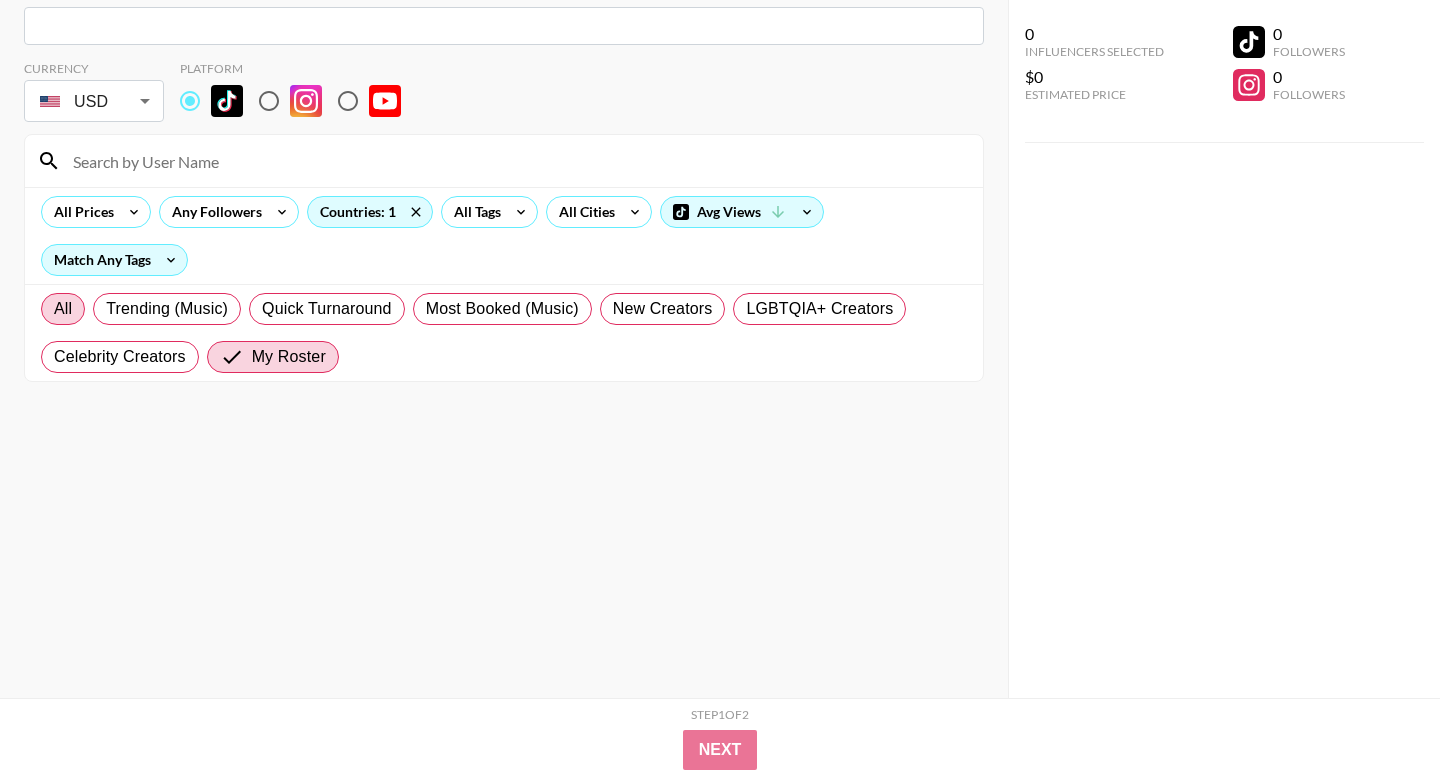 click on "All" at bounding box center [63, 309] 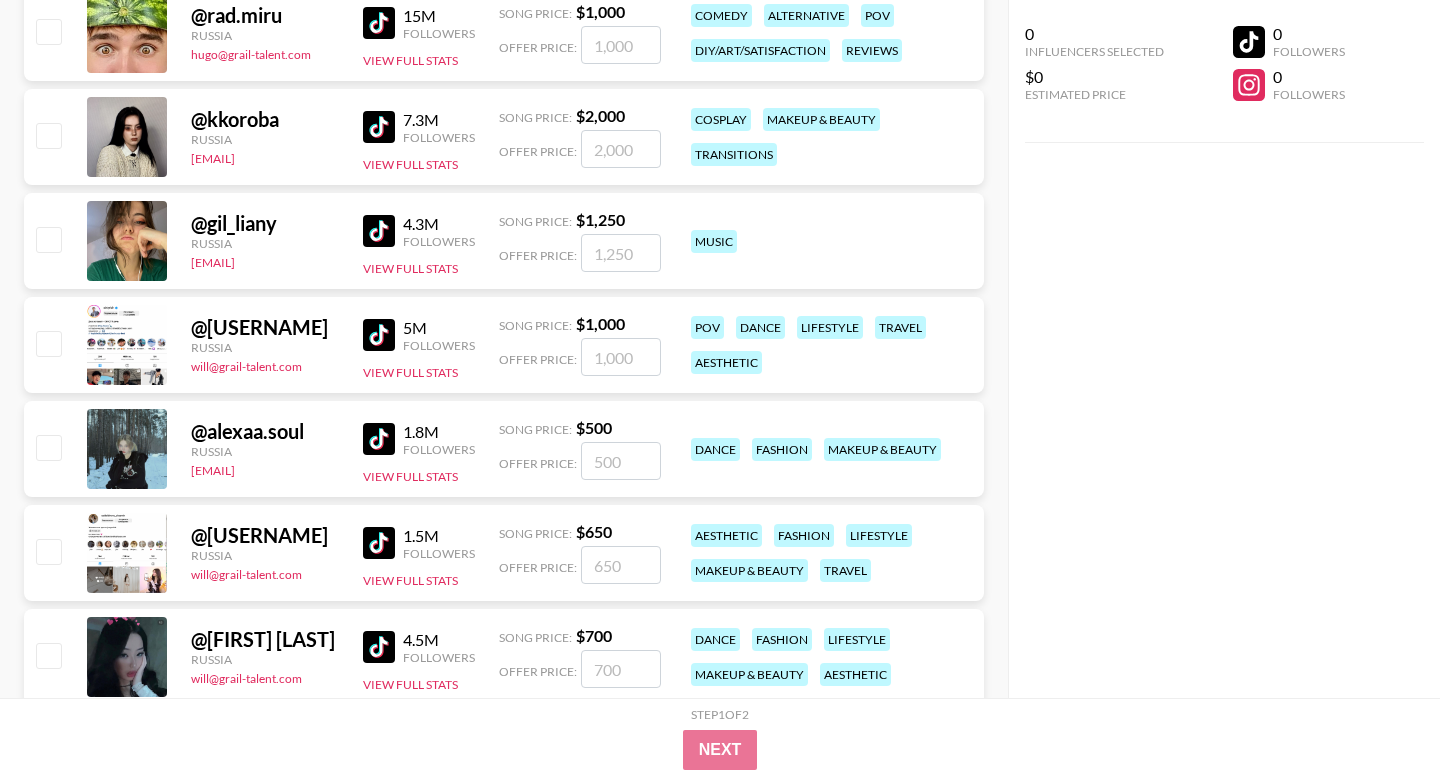 scroll, scrollTop: 545, scrollLeft: 0, axis: vertical 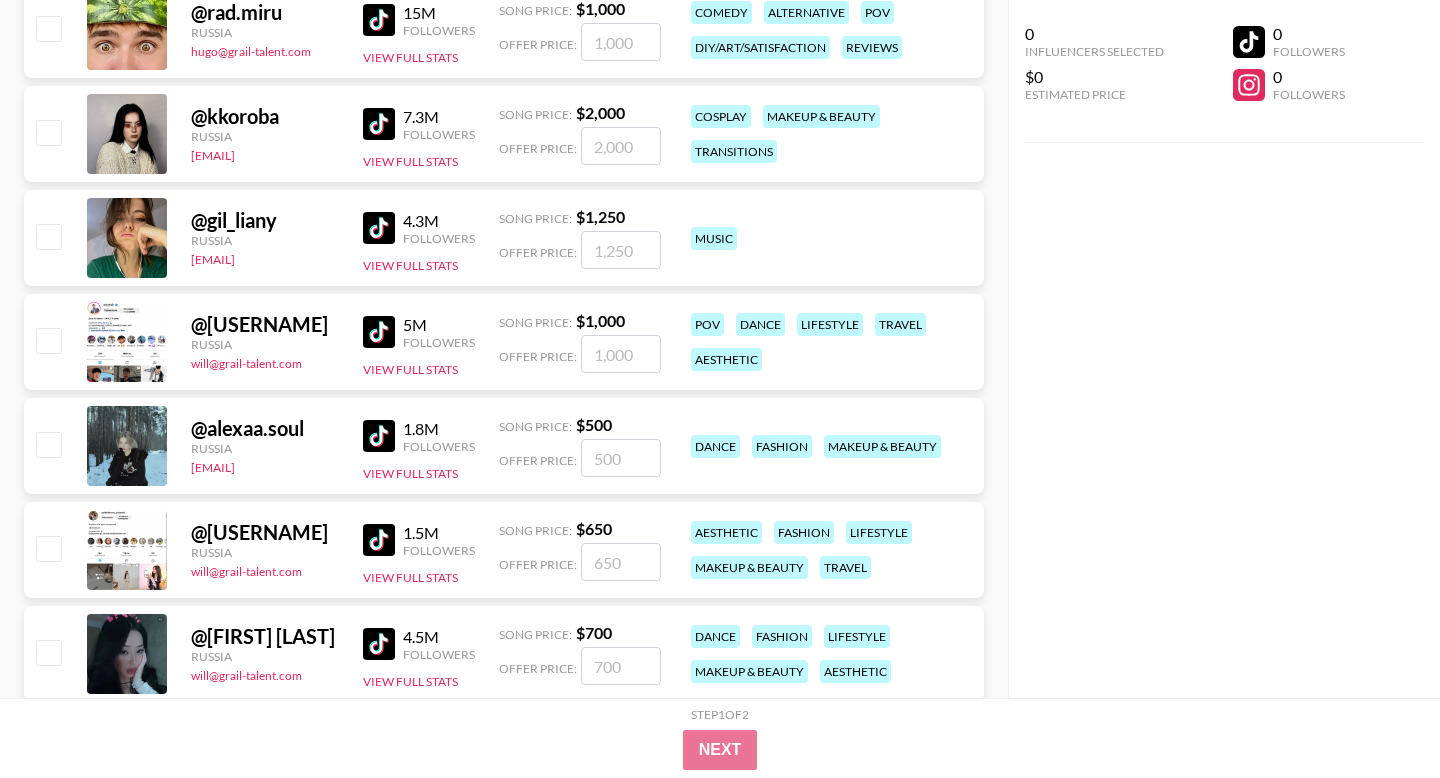 click at bounding box center [379, 332] 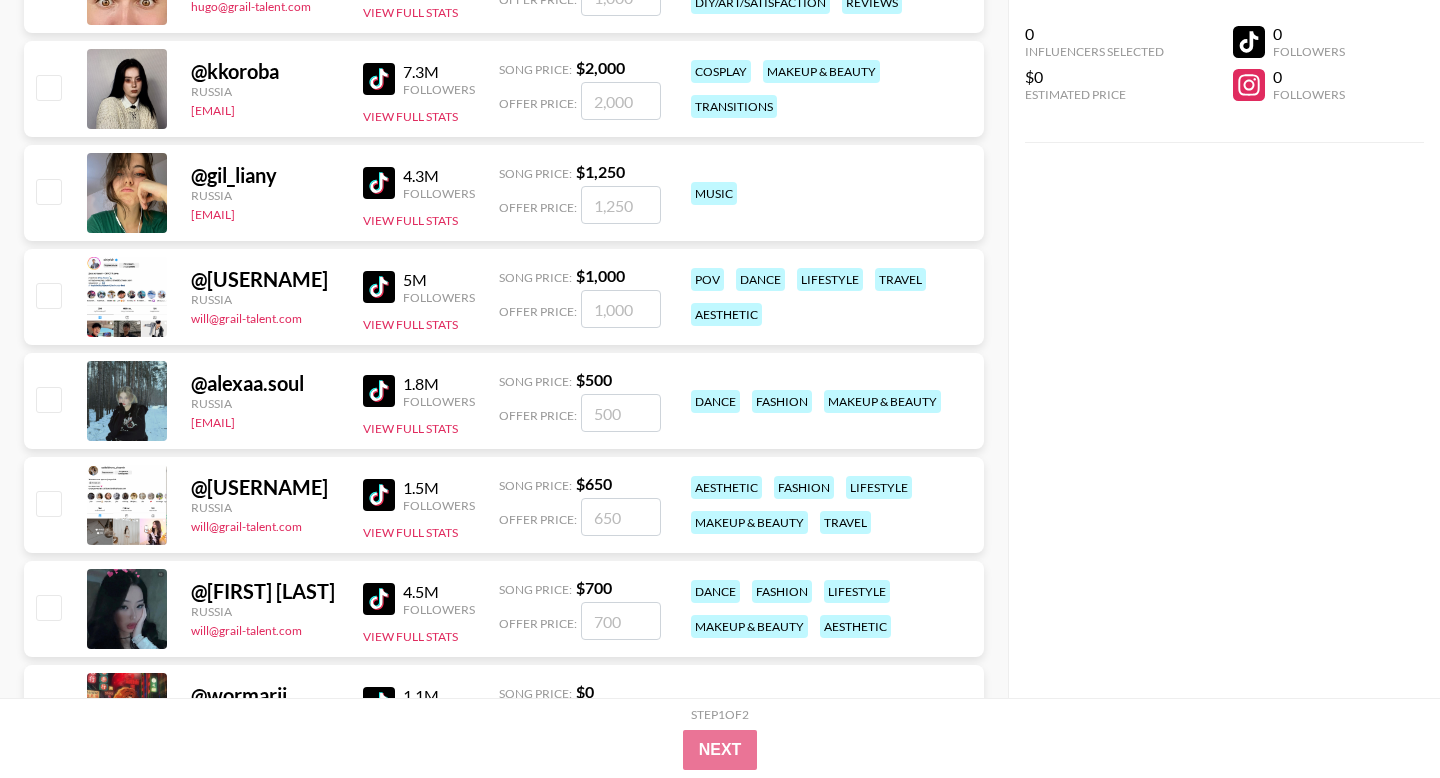 scroll, scrollTop: 580, scrollLeft: 0, axis: vertical 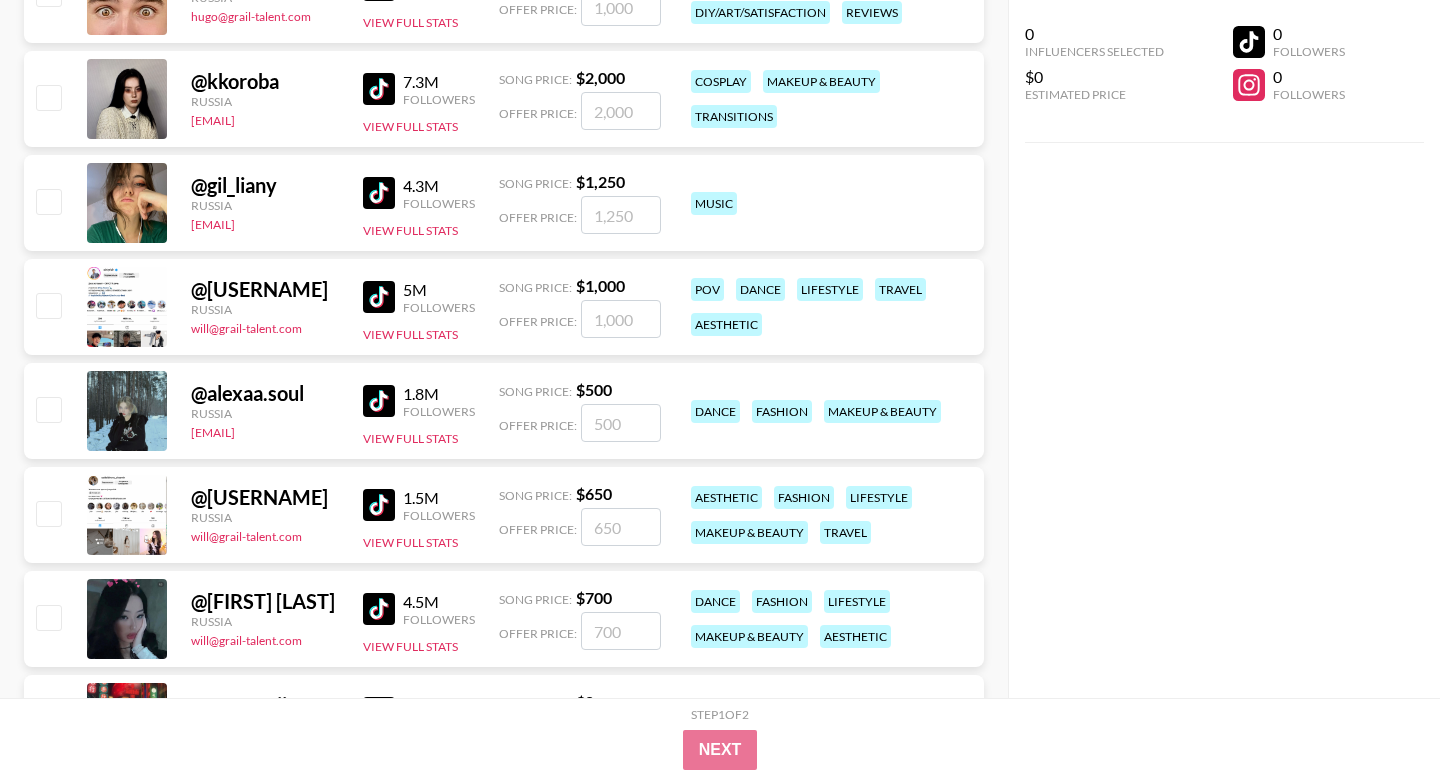 click at bounding box center (379, 193) 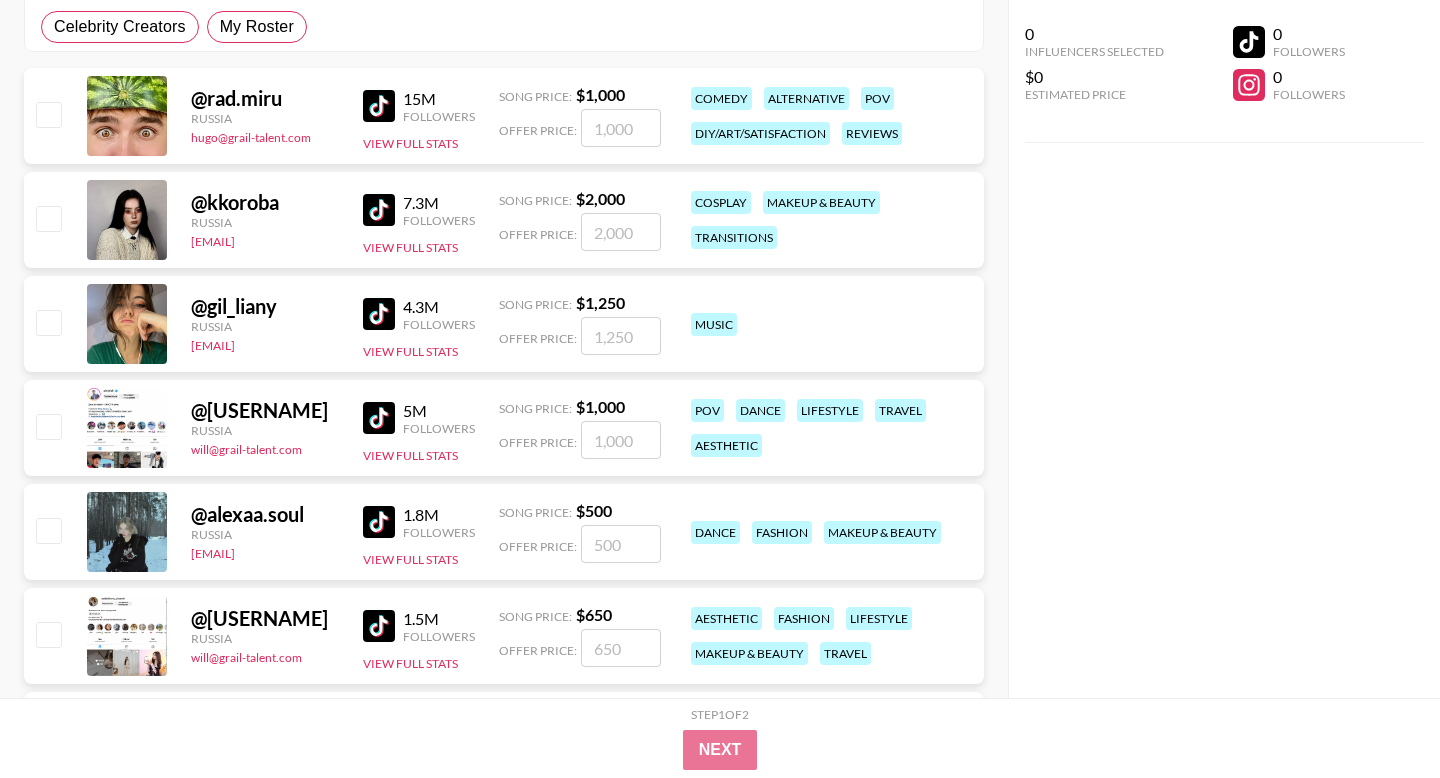 scroll, scrollTop: 299, scrollLeft: 0, axis: vertical 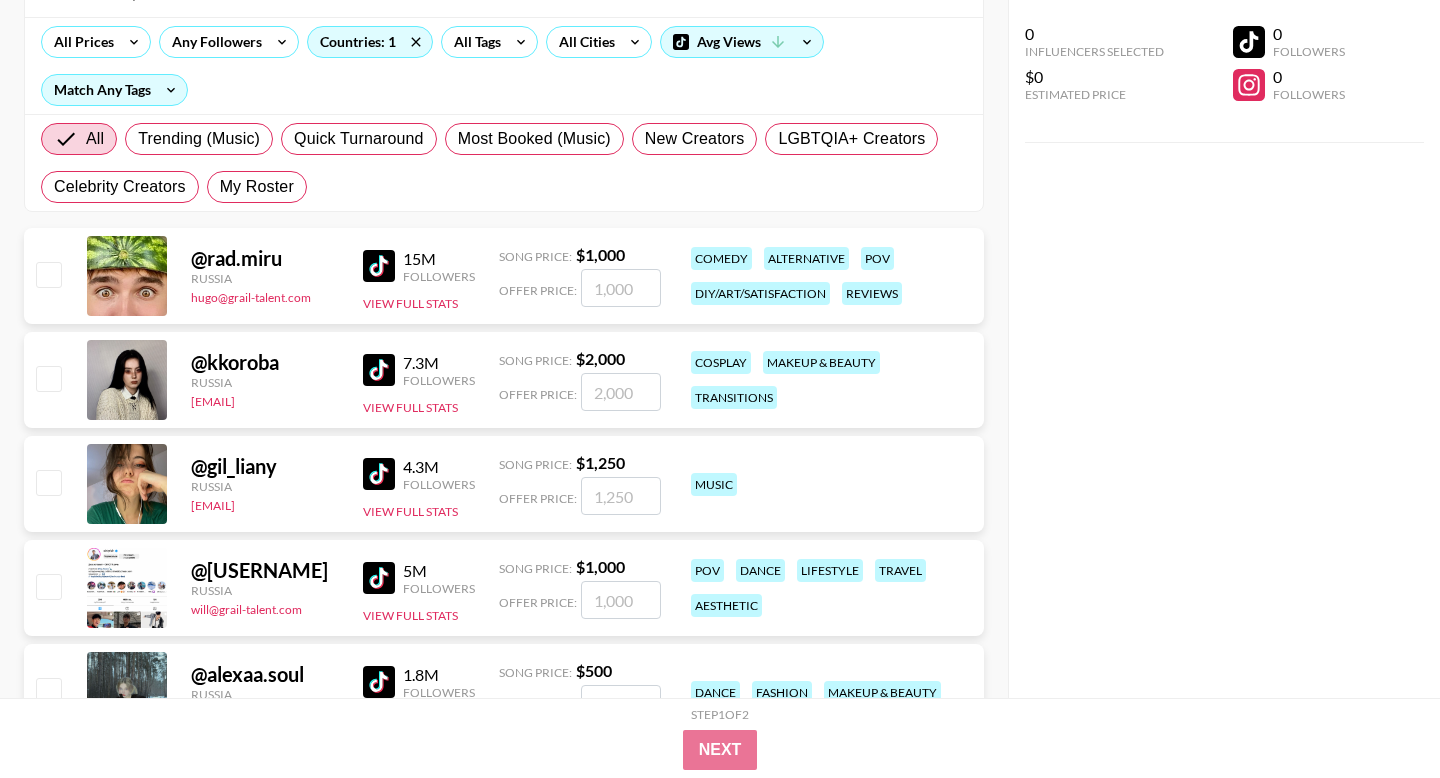 click at bounding box center [379, 370] 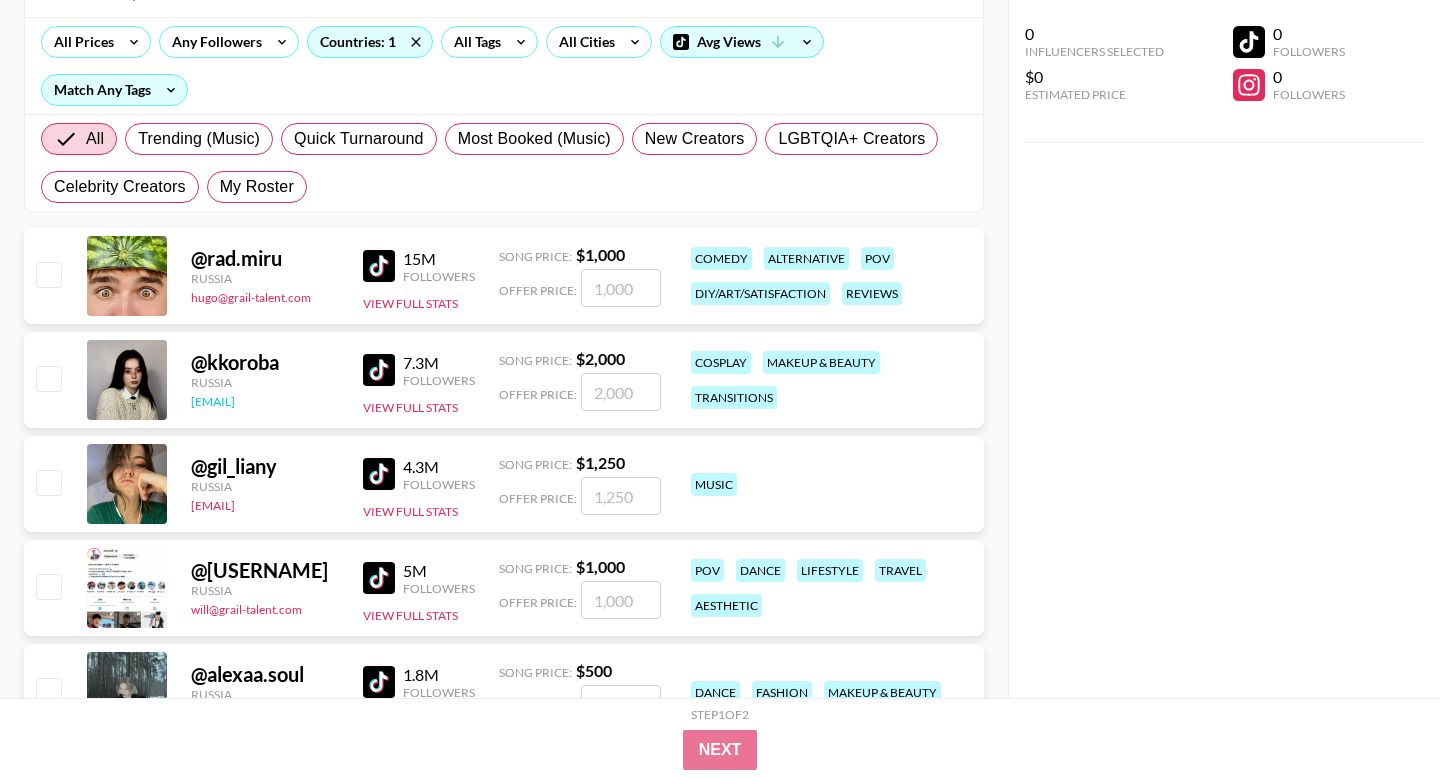 click on "[EMAIL]" at bounding box center [213, 401] 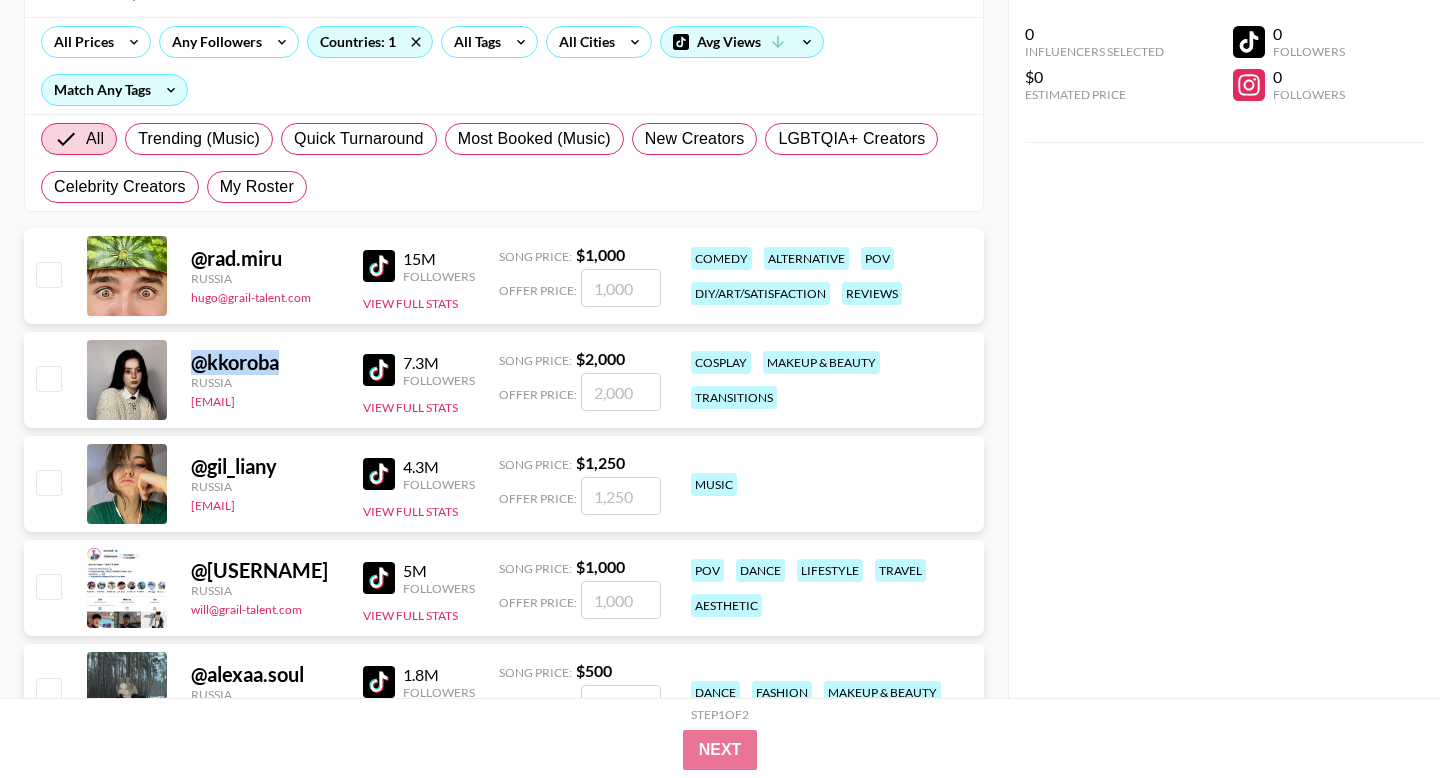 drag, startPoint x: 295, startPoint y: 368, endPoint x: 186, endPoint y: 359, distance: 109.370926 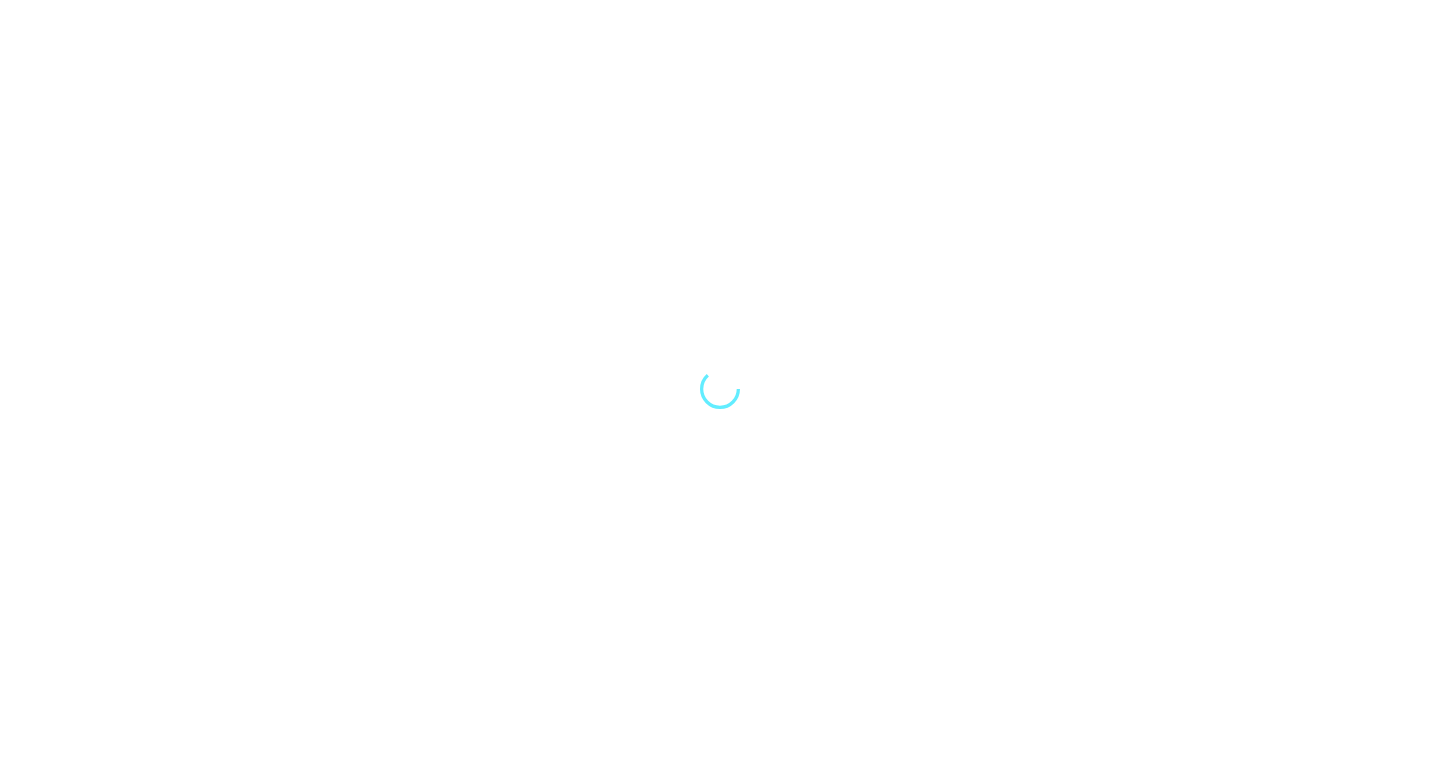 scroll, scrollTop: 0, scrollLeft: 0, axis: both 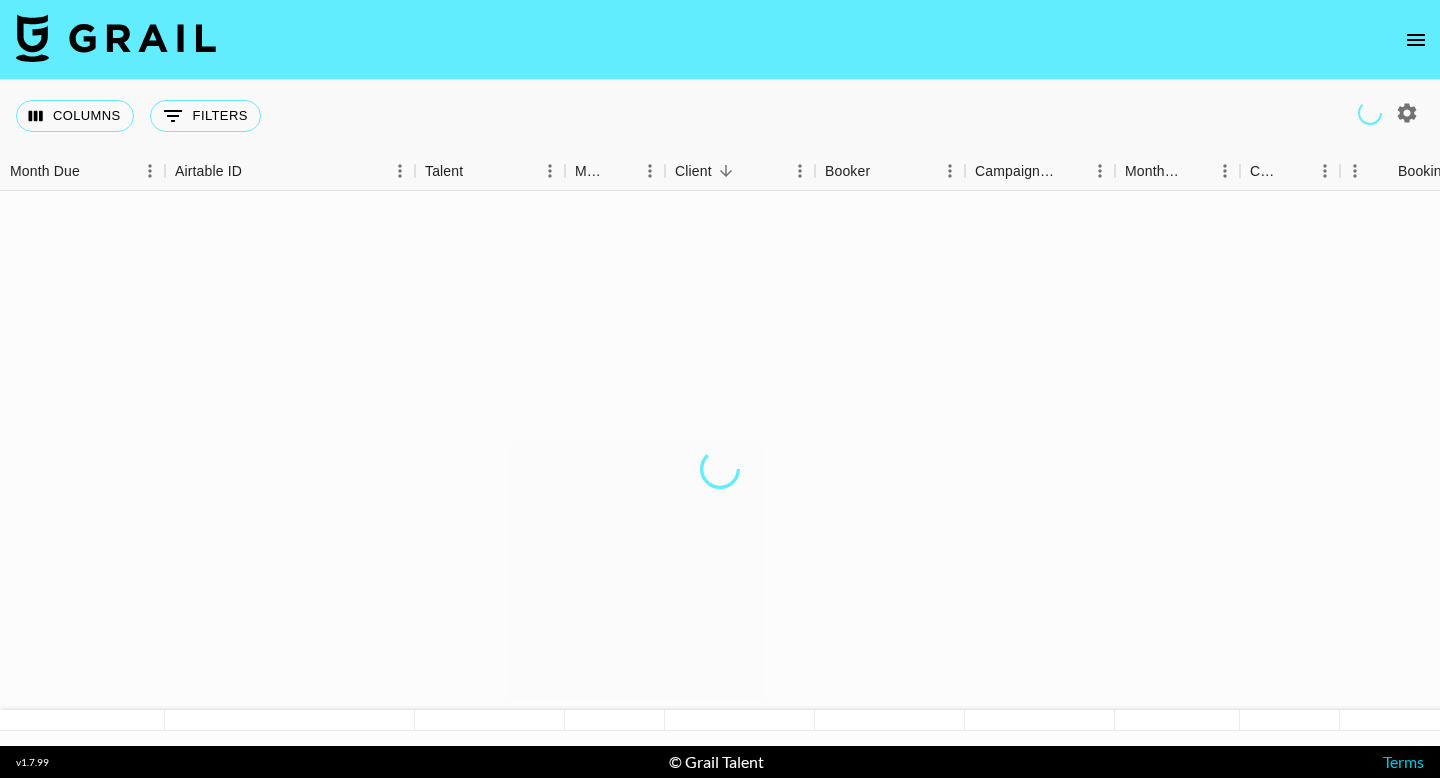click 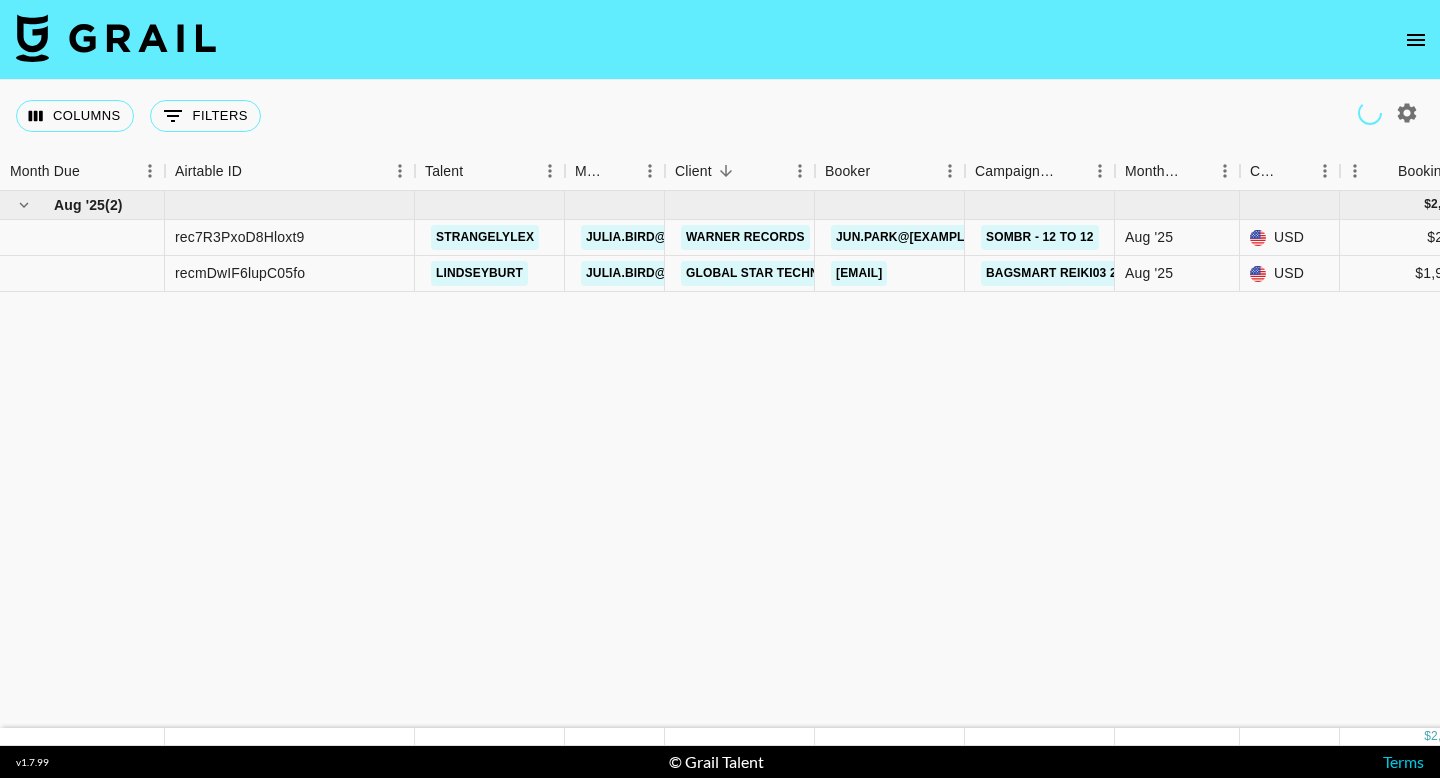 click at bounding box center [1407, 113] 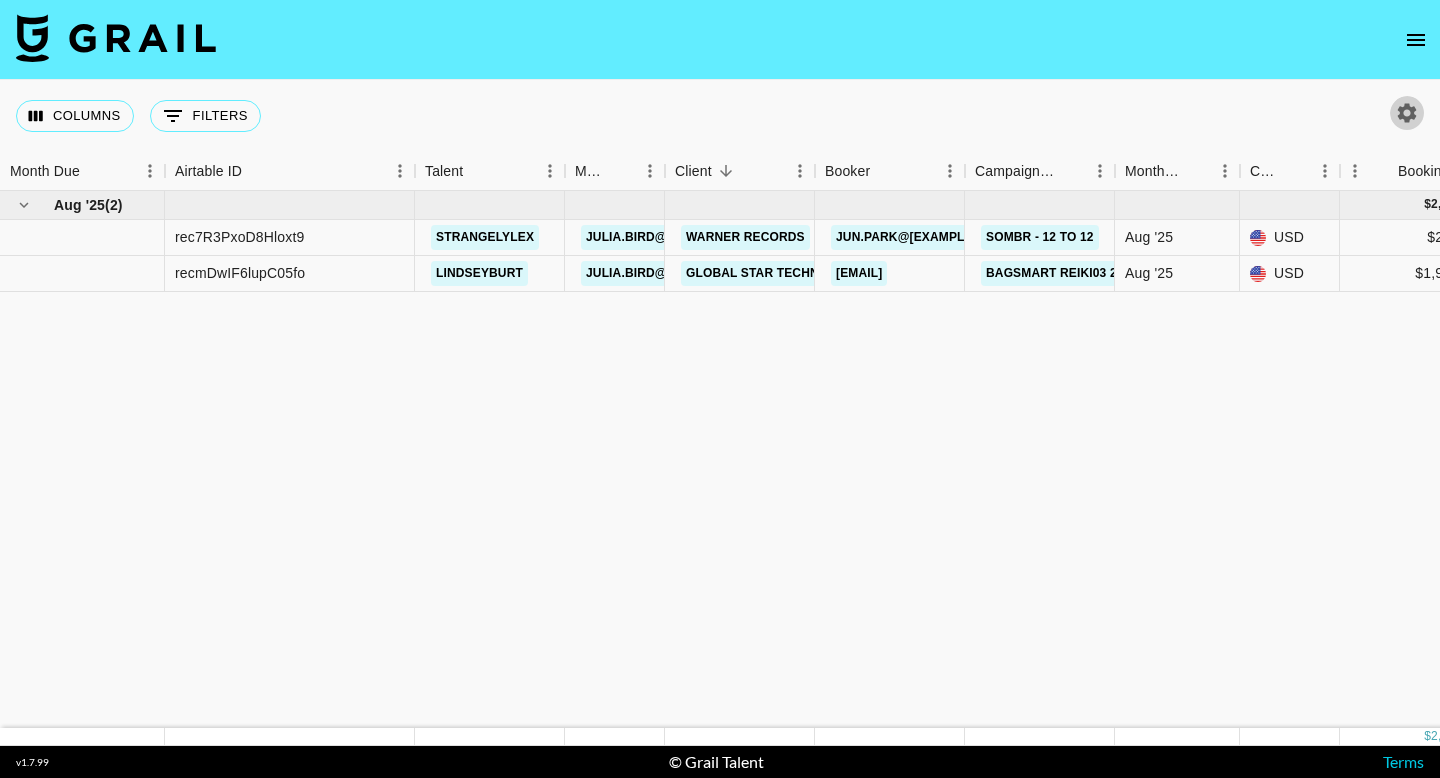 click 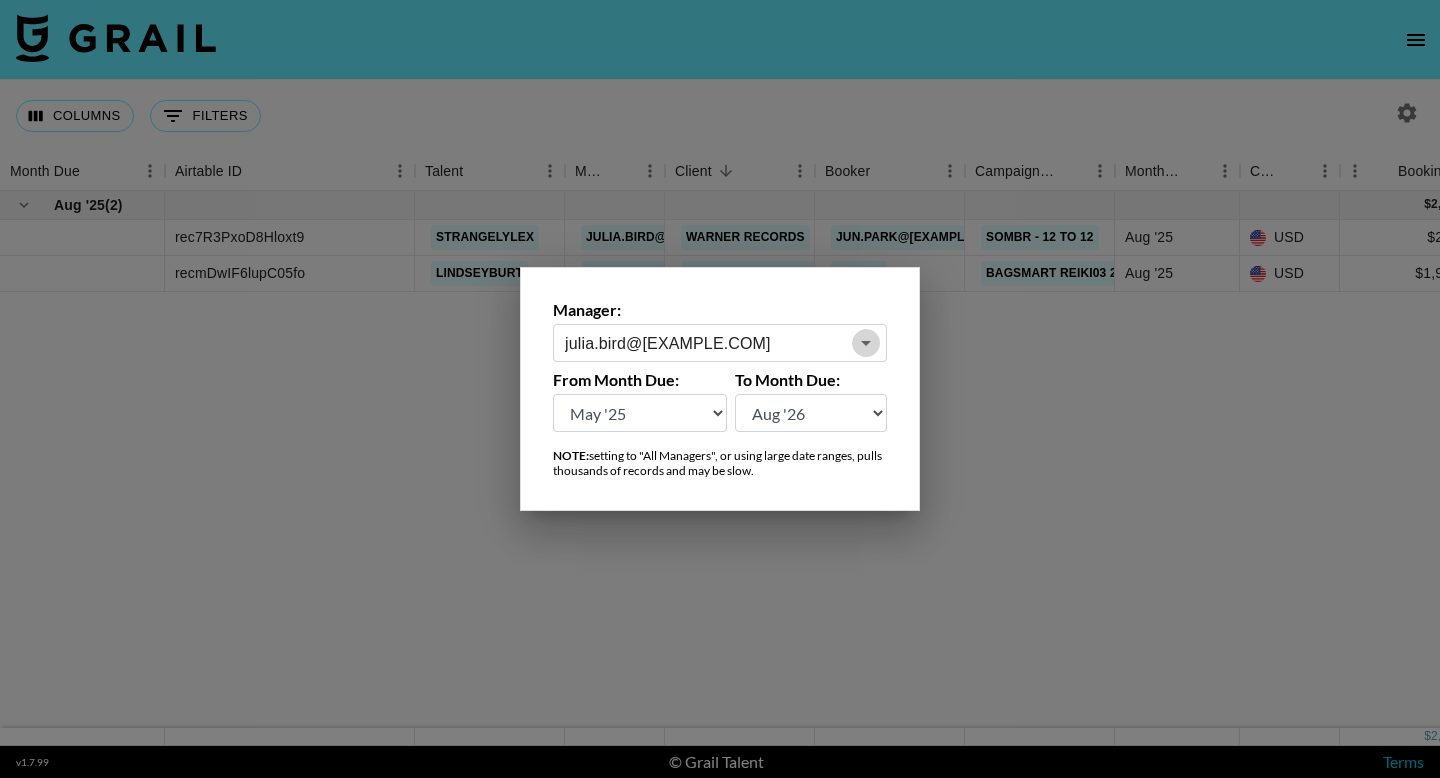 click 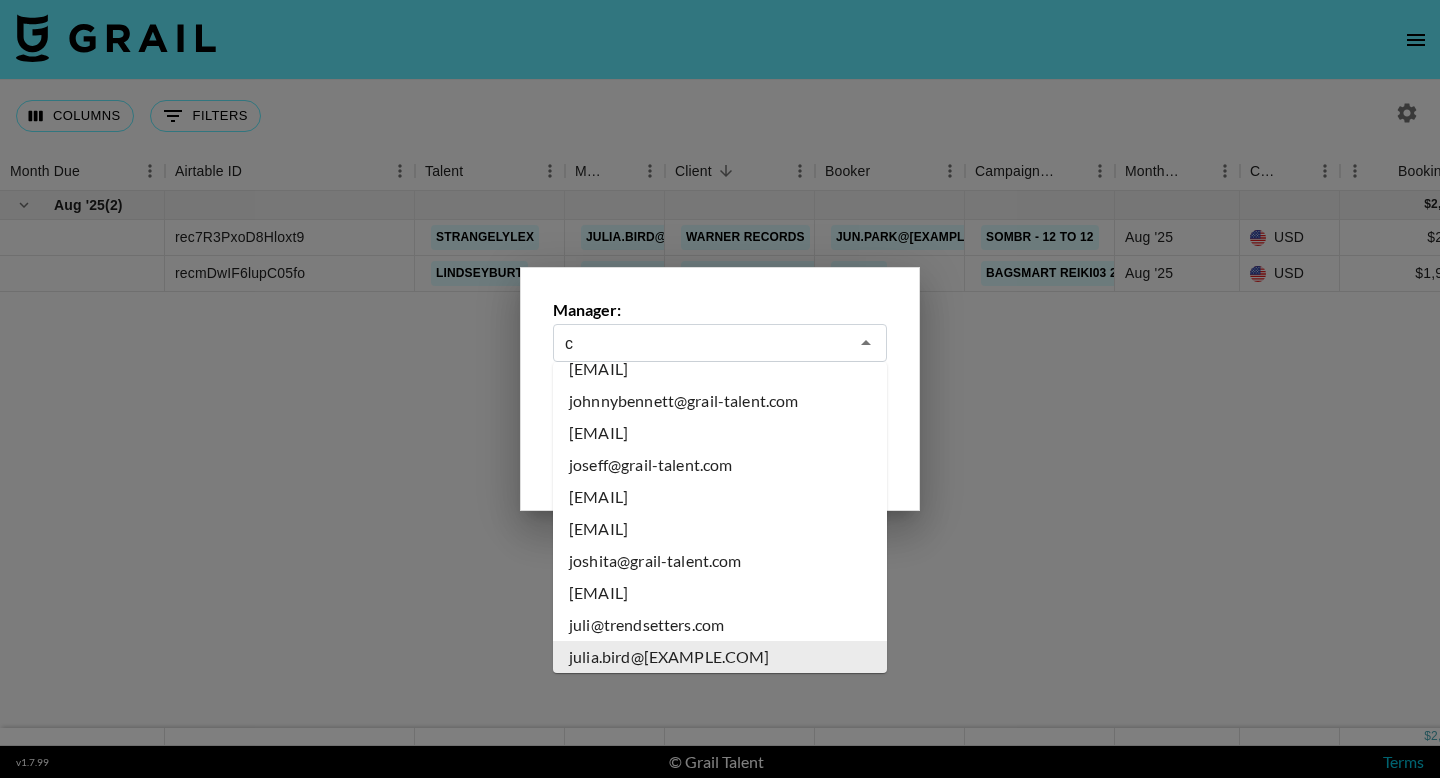 scroll, scrollTop: 0, scrollLeft: 0, axis: both 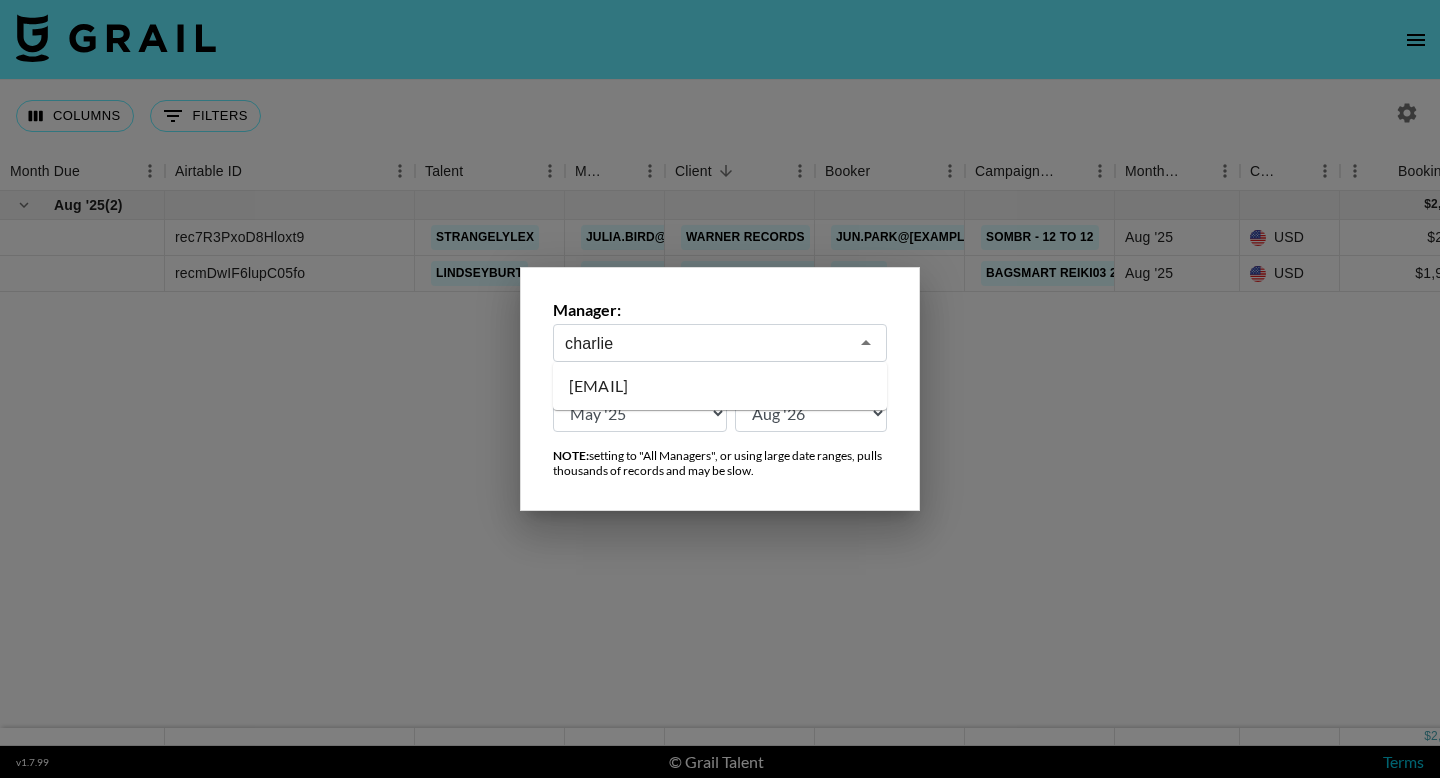 click on "[EMAIL]" at bounding box center [720, 386] 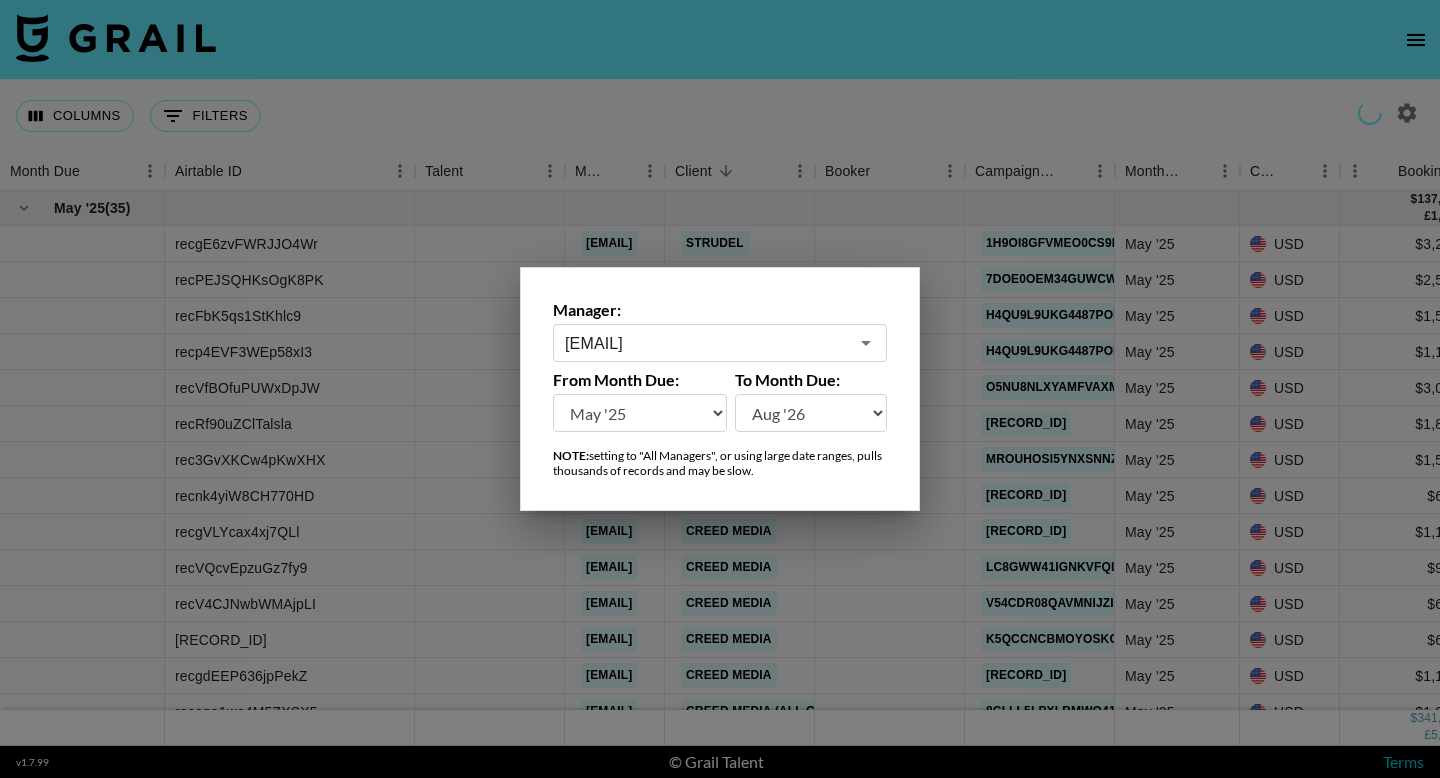 click at bounding box center (720, 389) 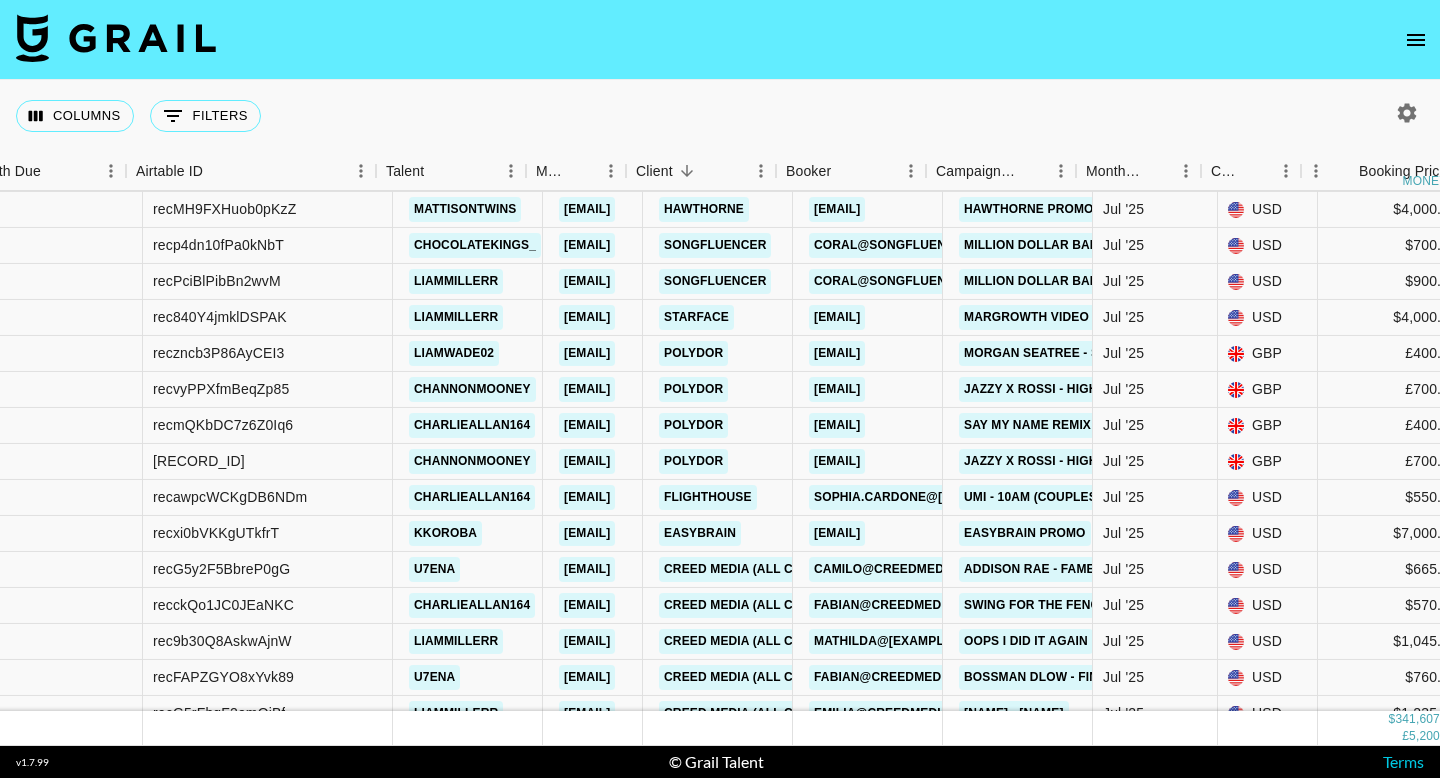 scroll, scrollTop: 2301, scrollLeft: 0, axis: vertical 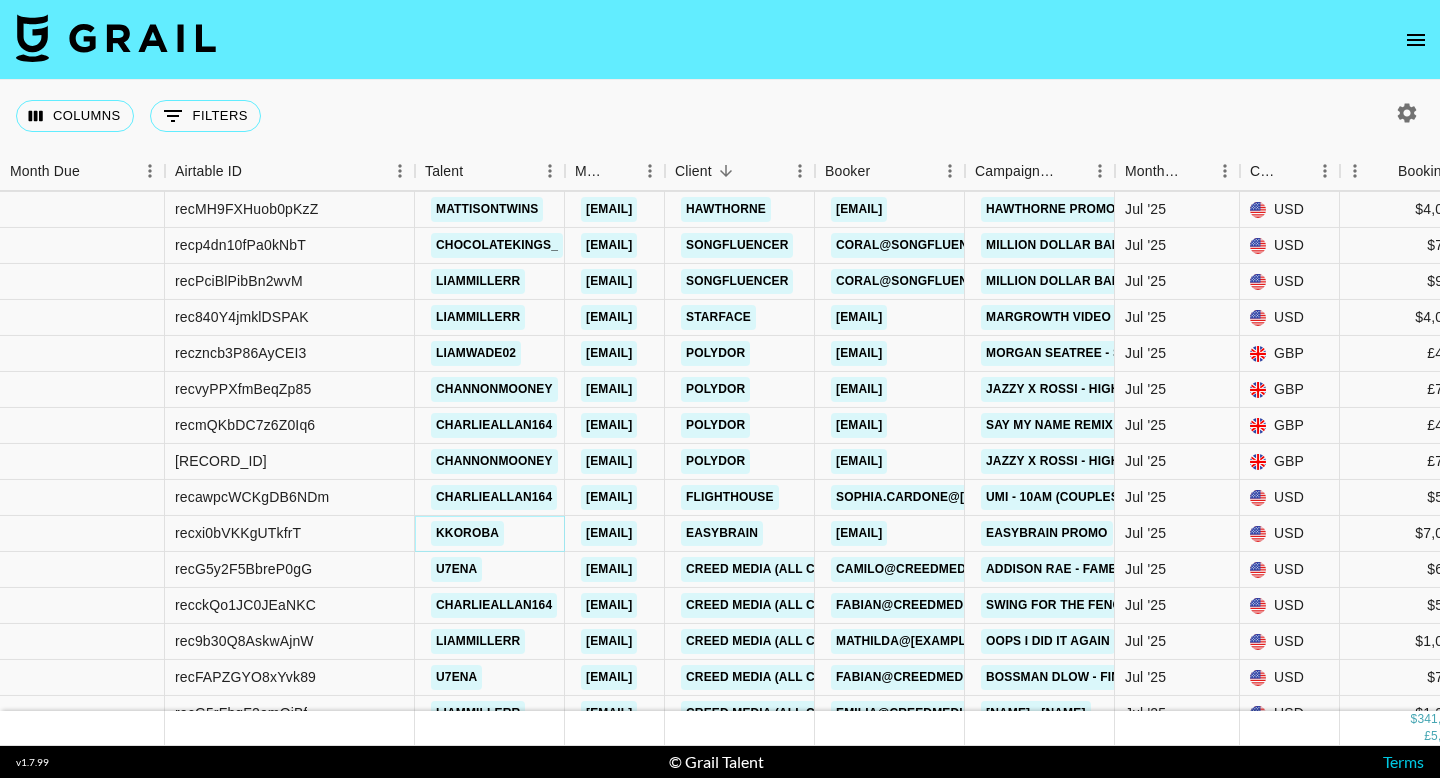 click on "kkoroba" at bounding box center (467, 533) 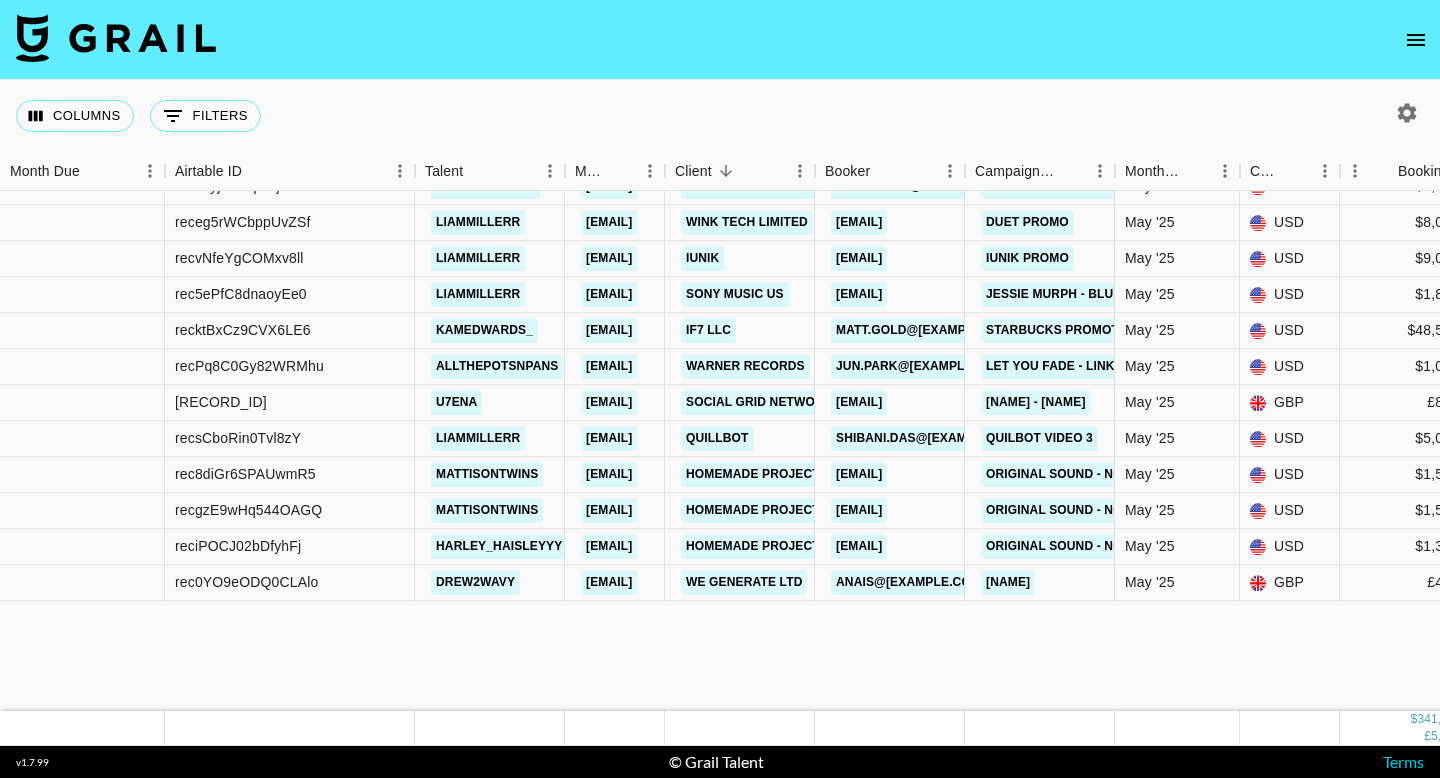 scroll, scrollTop: 0, scrollLeft: 0, axis: both 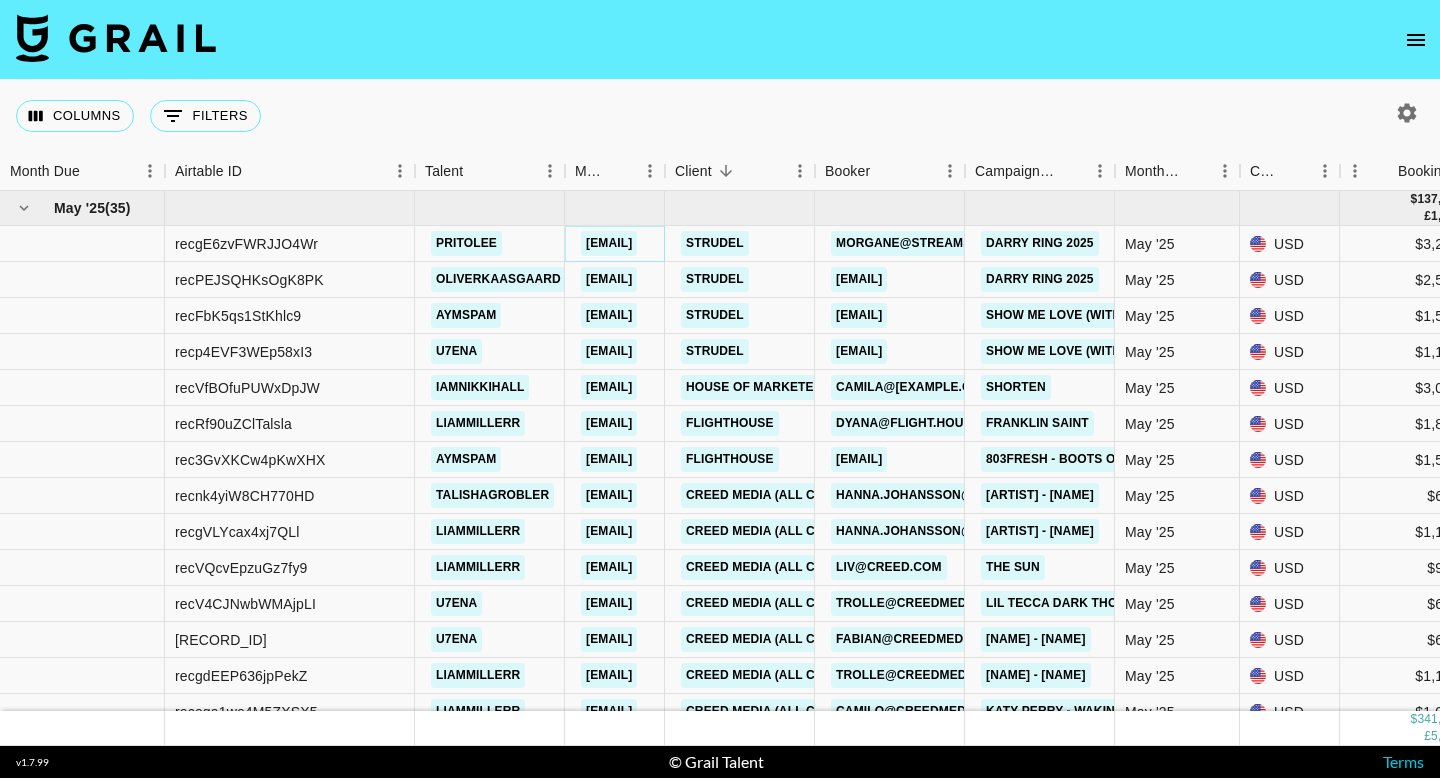 click on "[EMAIL]" at bounding box center [609, 243] 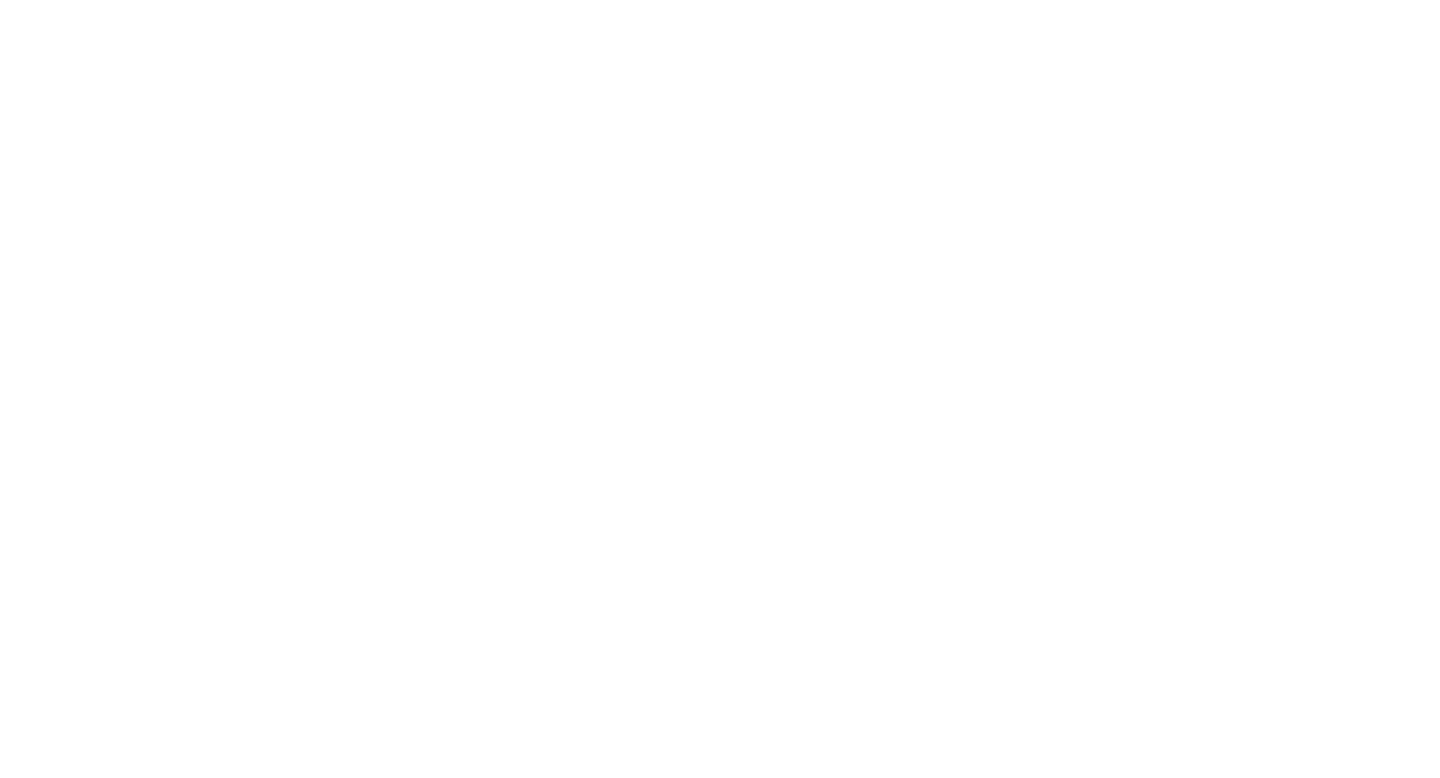 scroll, scrollTop: 0, scrollLeft: 0, axis: both 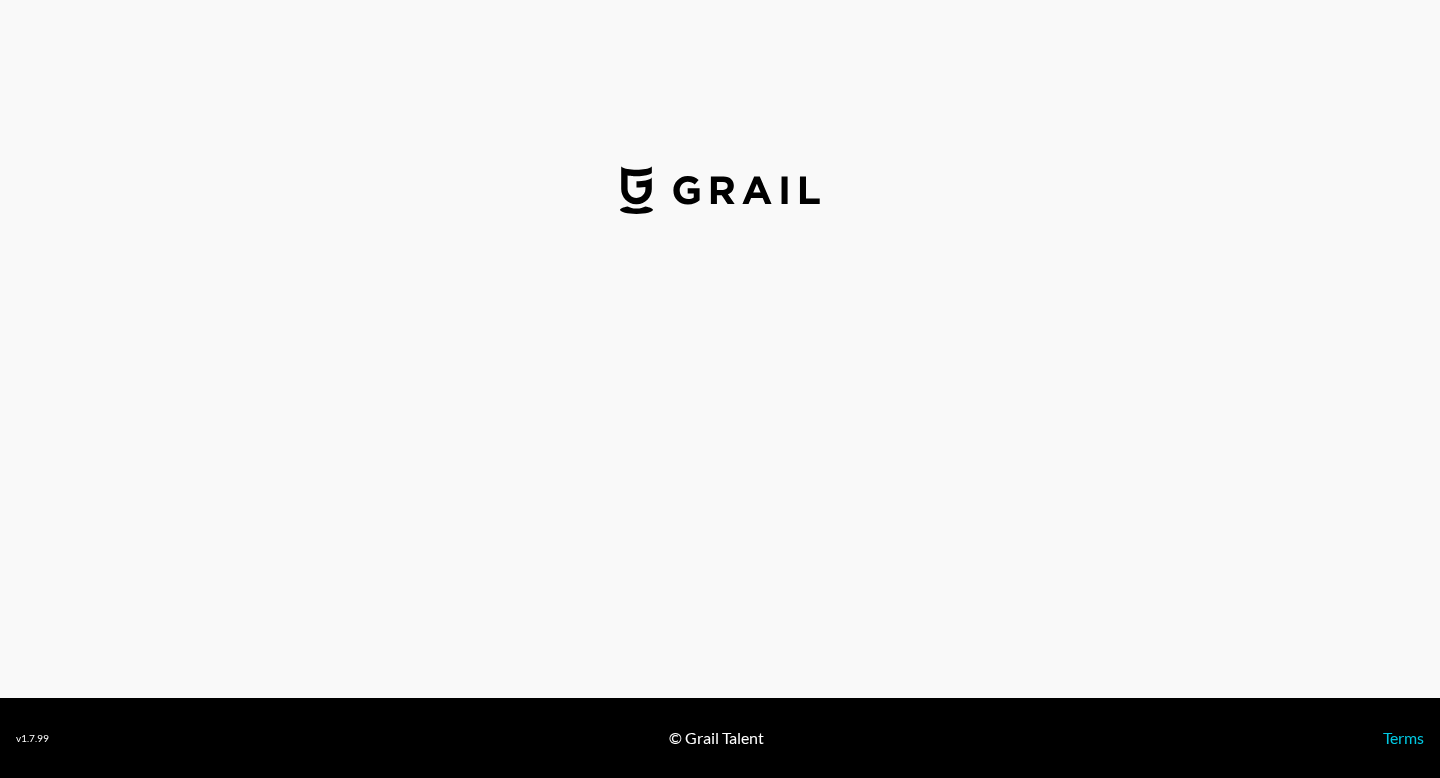 select on "GBP" 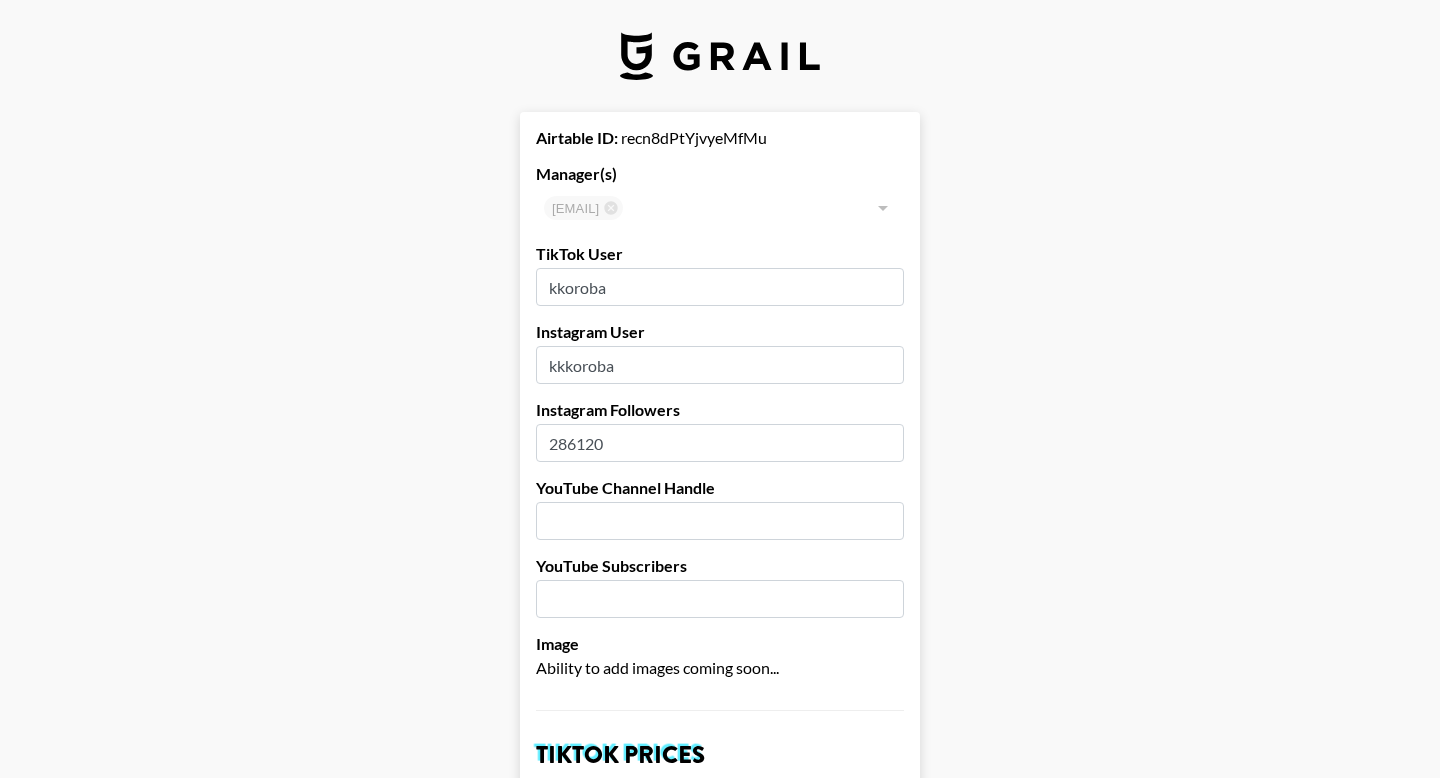 drag, startPoint x: 625, startPoint y: 287, endPoint x: 499, endPoint y: 287, distance: 126 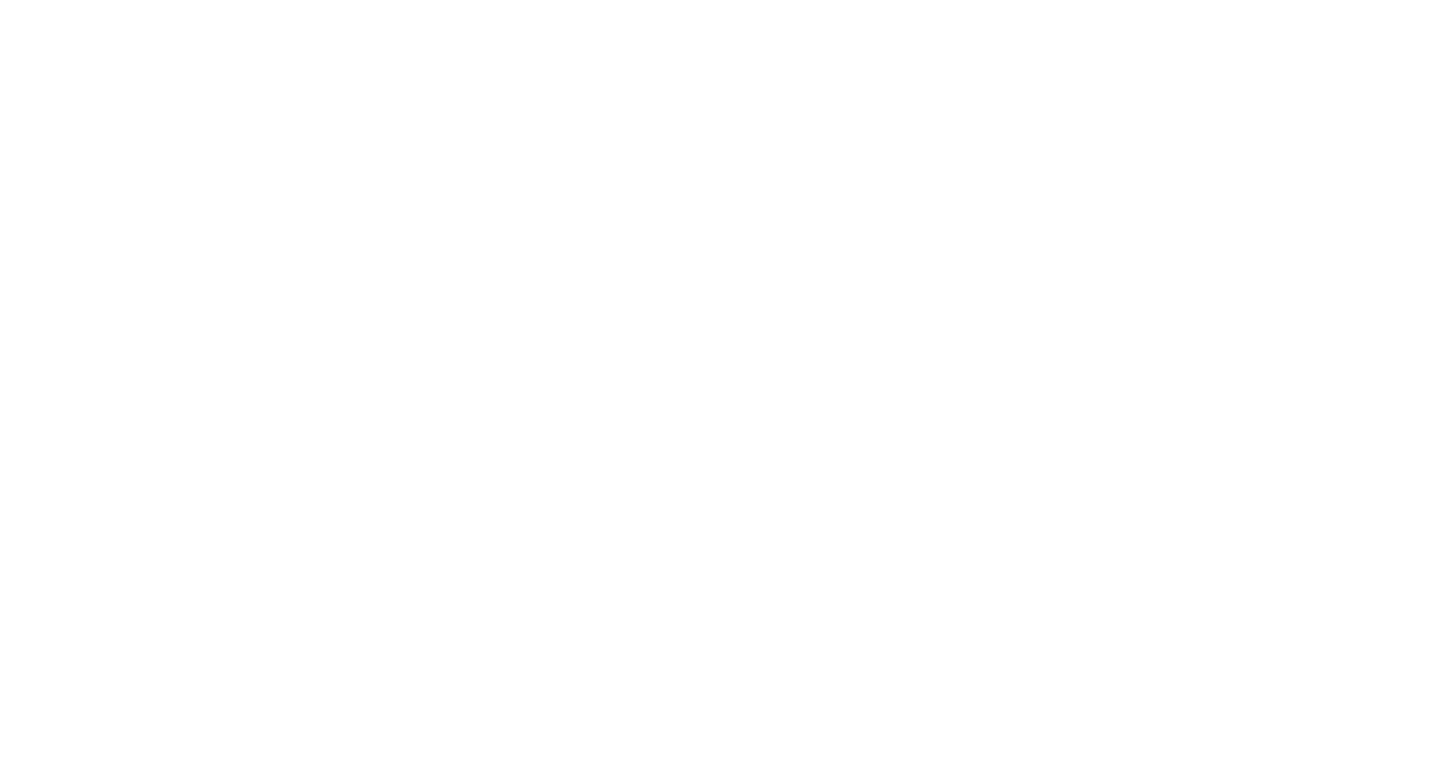 scroll, scrollTop: 0, scrollLeft: 0, axis: both 